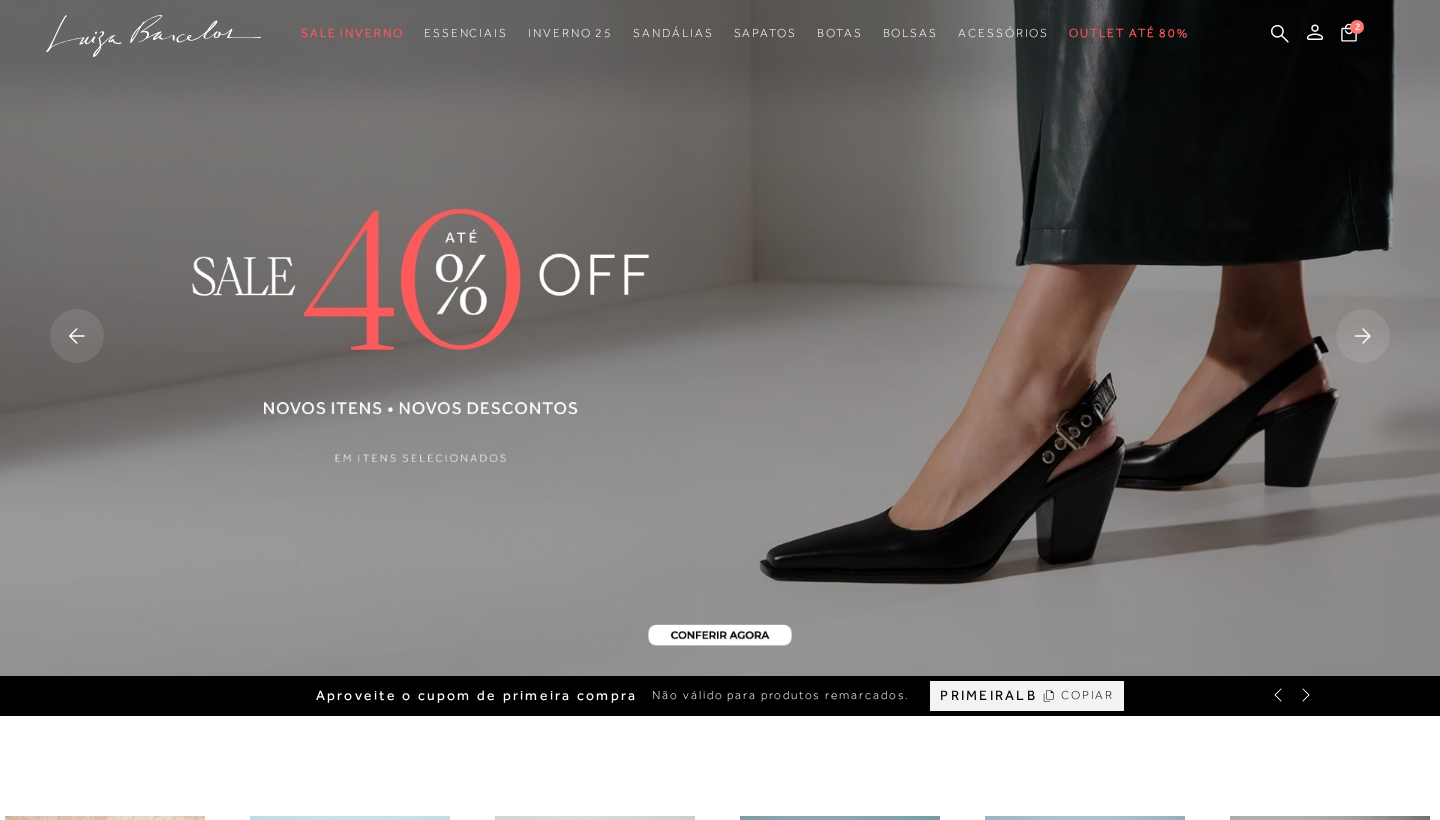 scroll, scrollTop: 0, scrollLeft: 0, axis: both 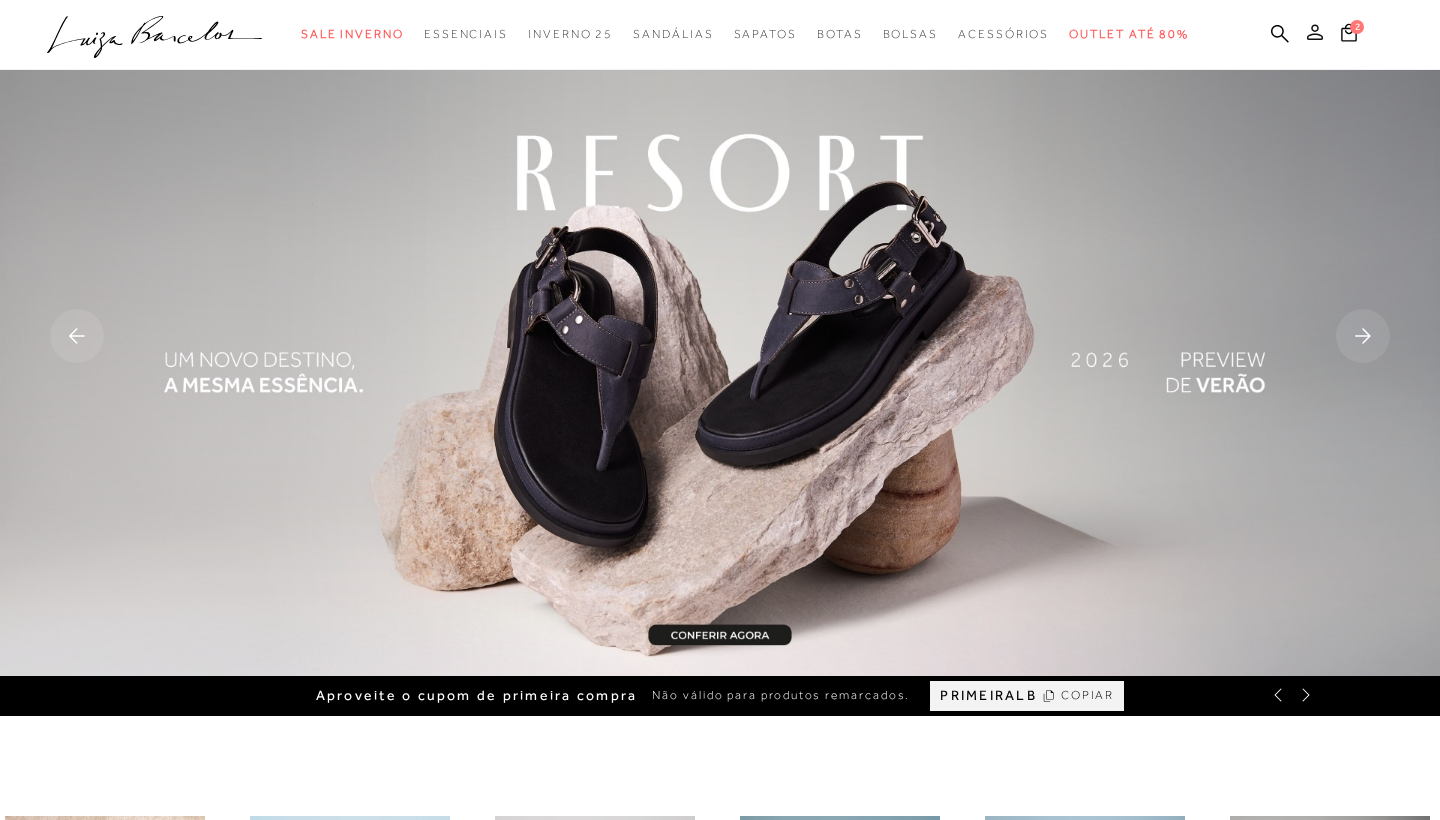 click 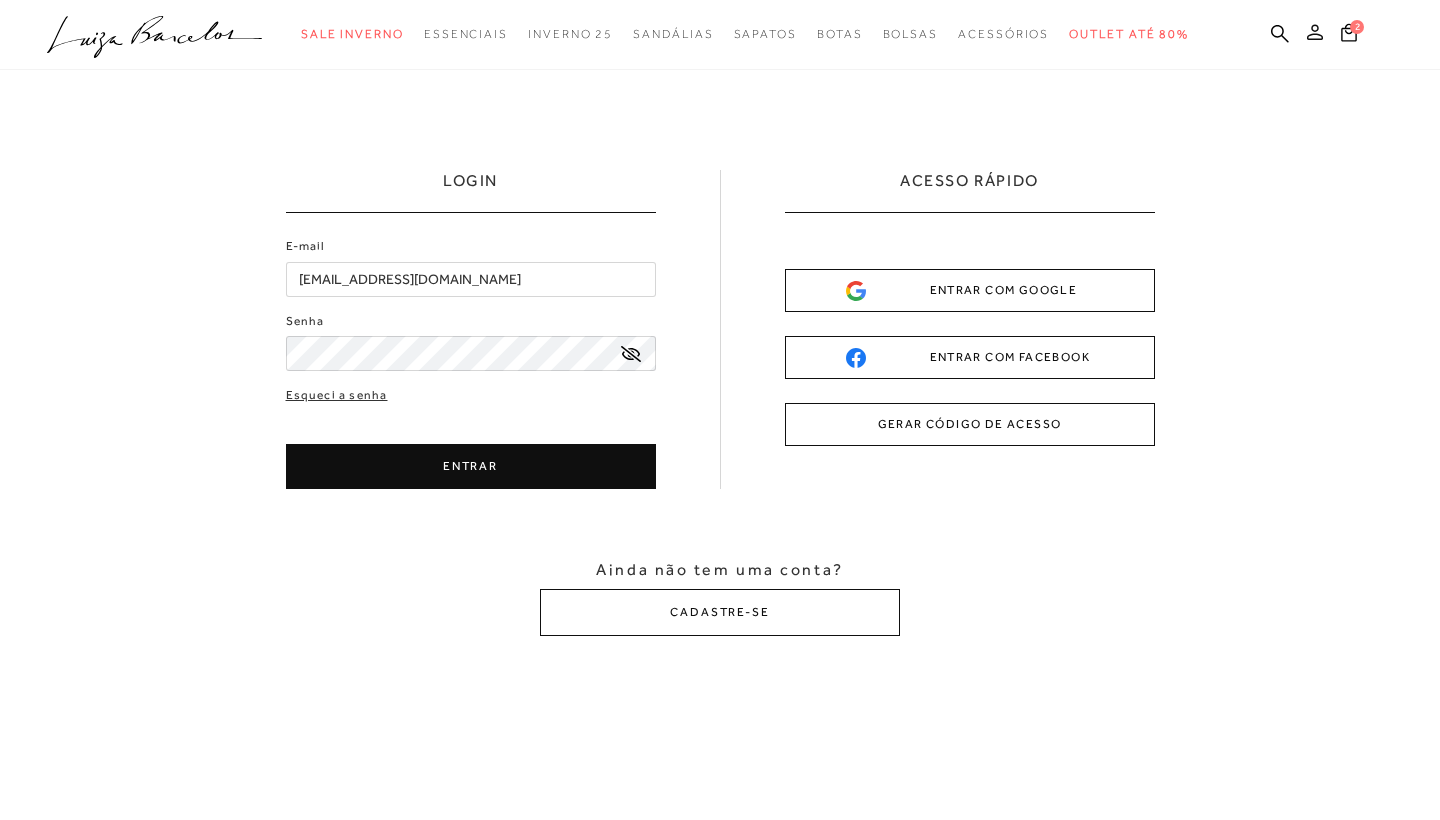 scroll, scrollTop: 0, scrollLeft: 0, axis: both 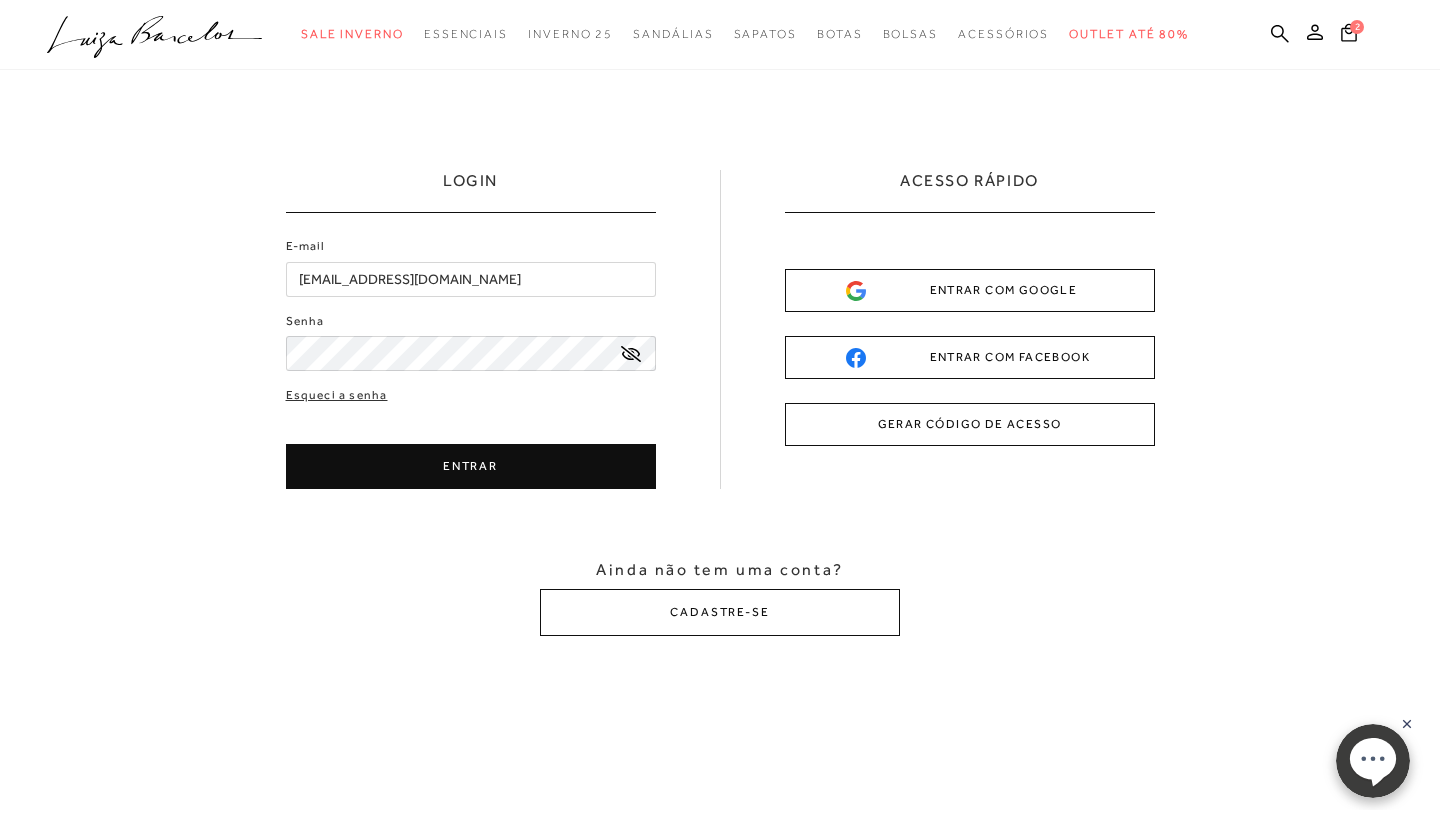 click on "ENTRAR" at bounding box center (471, 466) 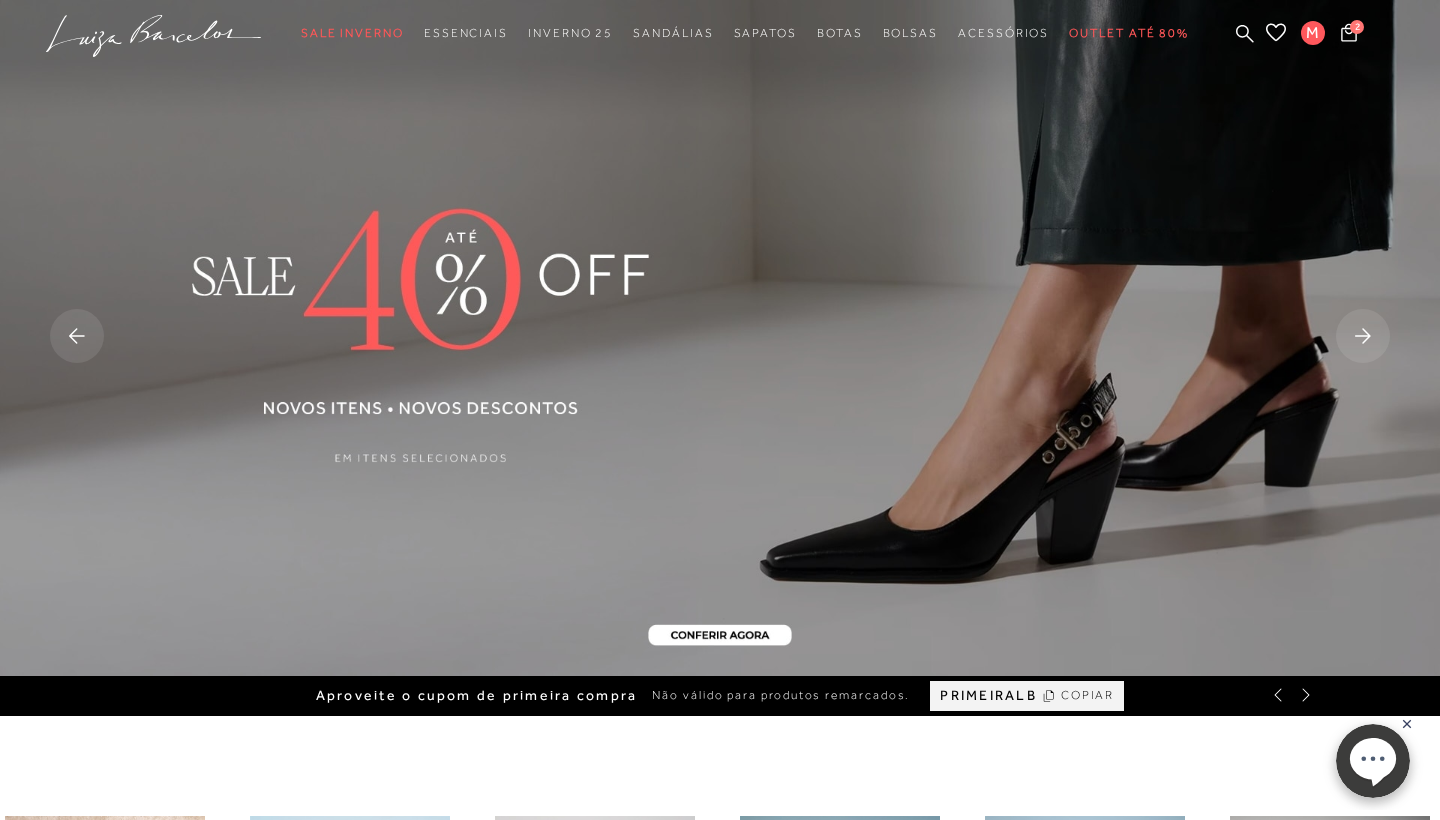 scroll, scrollTop: 0, scrollLeft: 0, axis: both 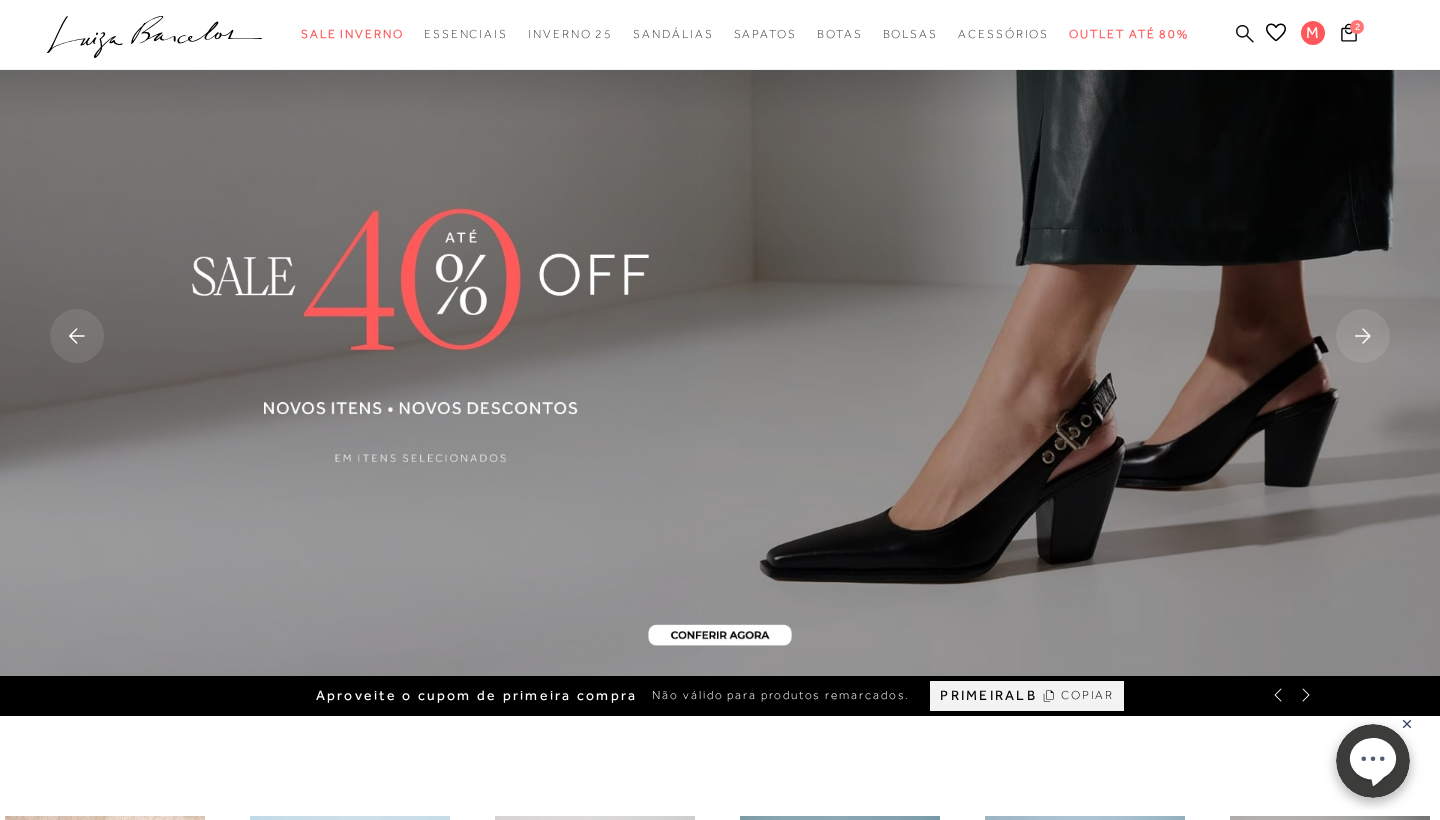 click 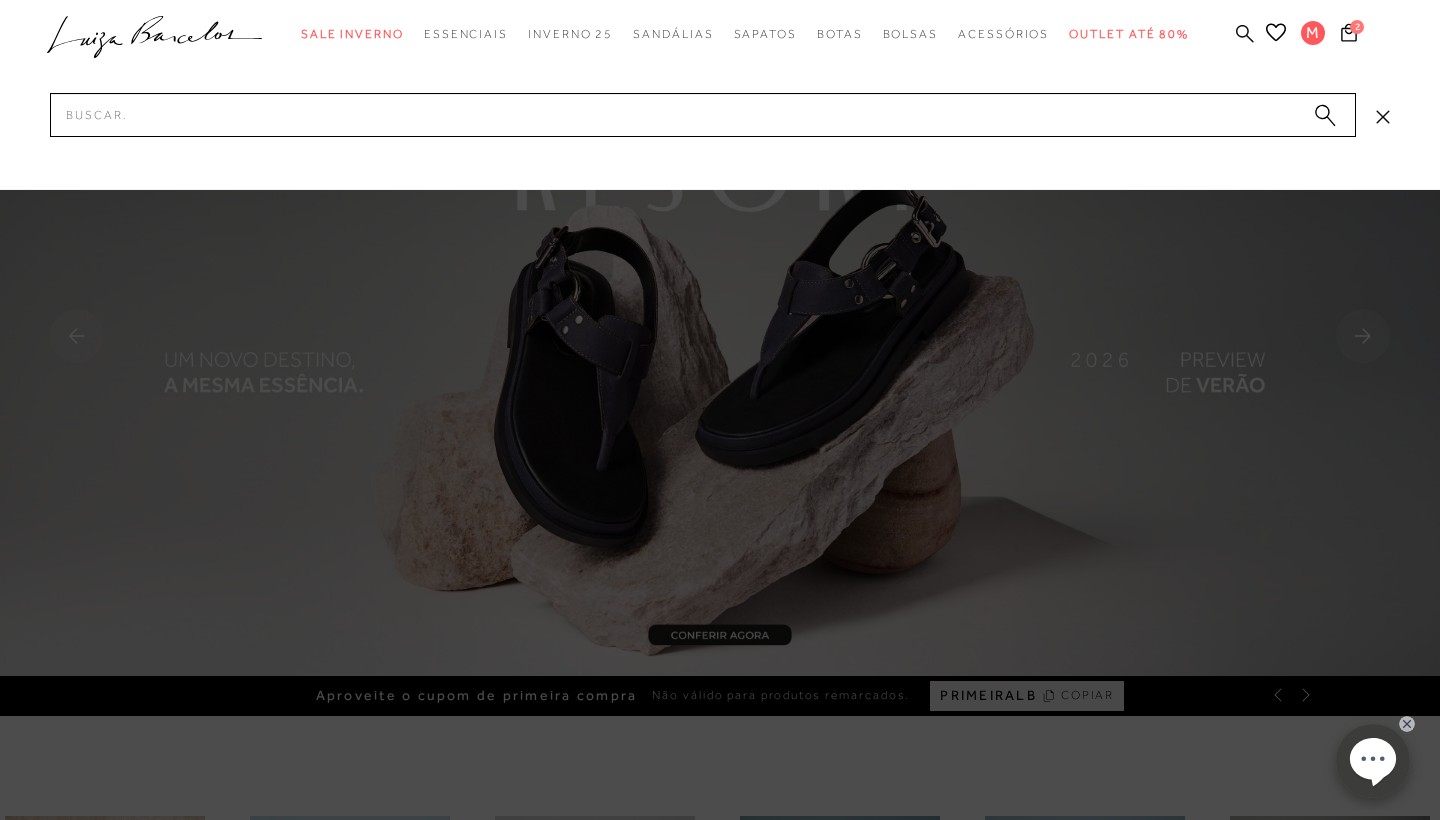 click 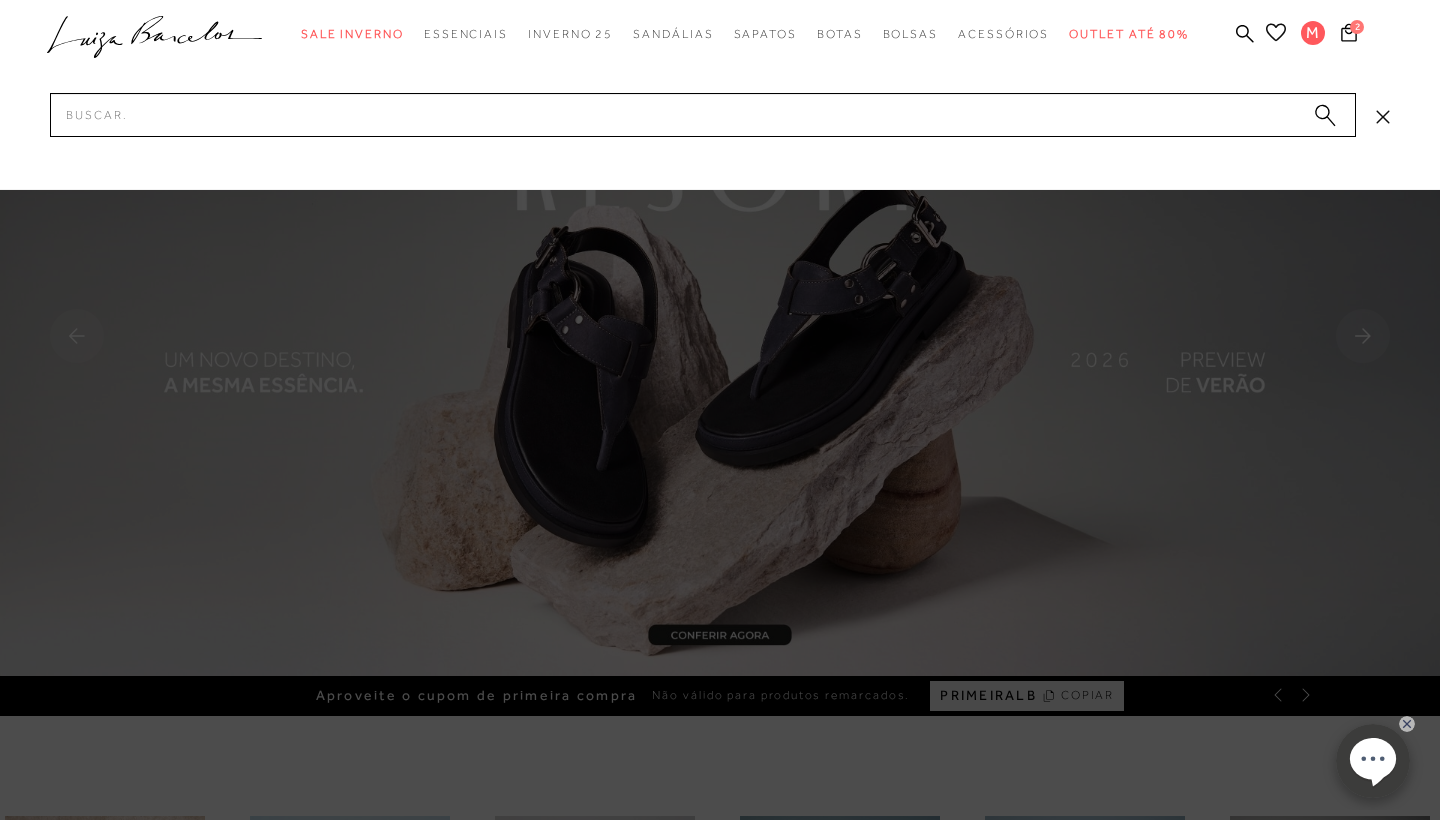 click 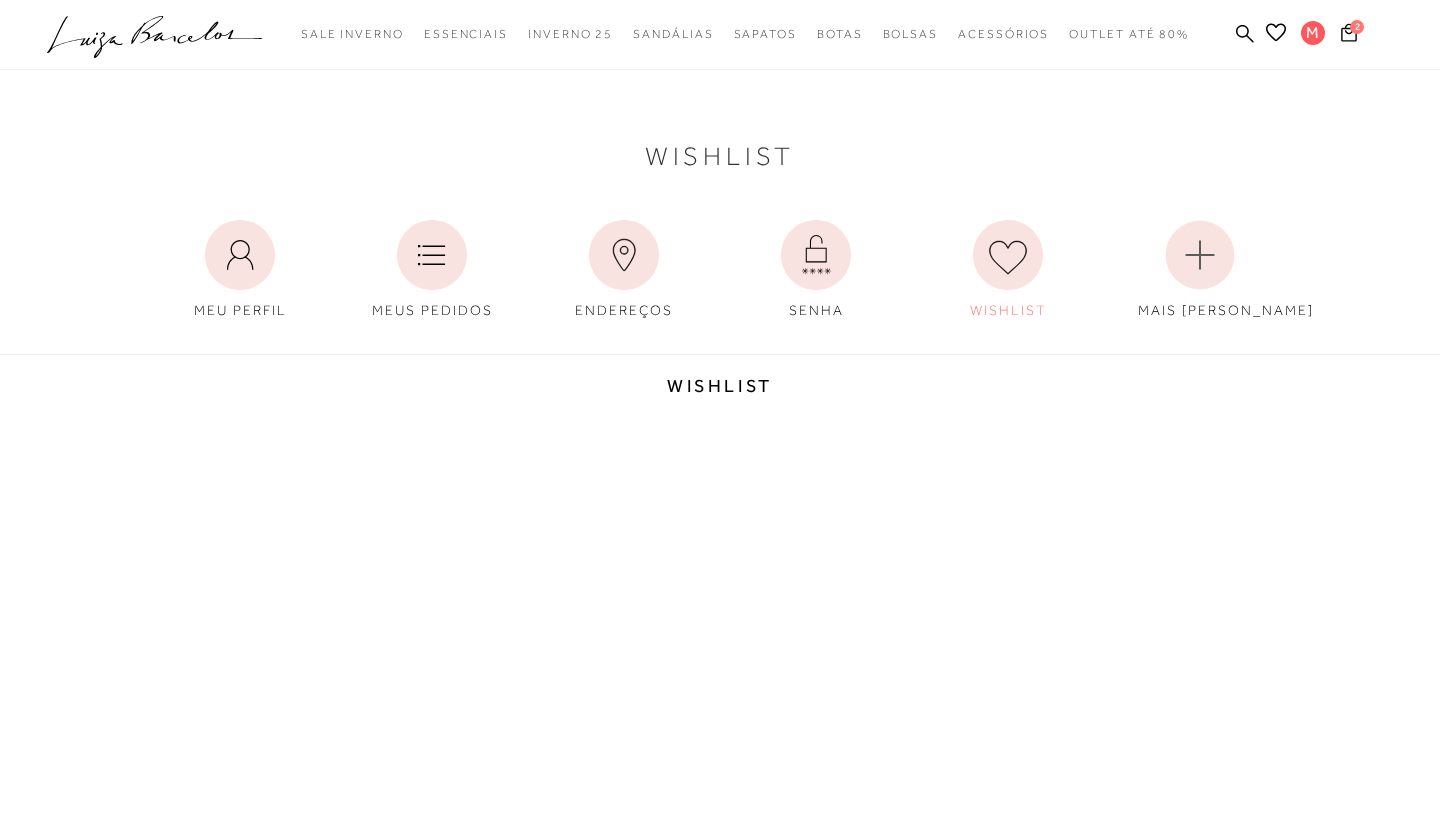 scroll, scrollTop: 0, scrollLeft: 0, axis: both 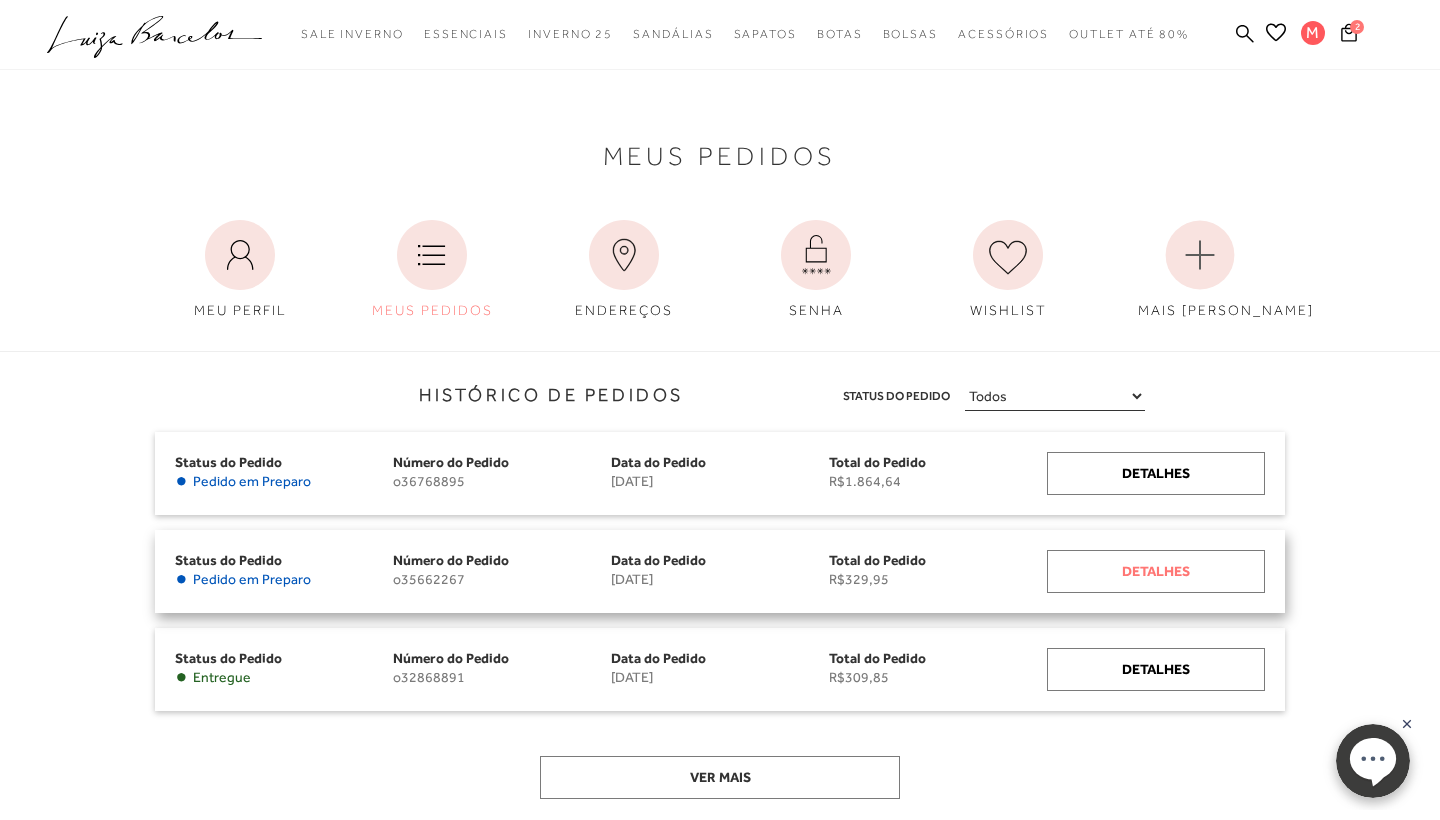 click on "Detalhes" at bounding box center [1156, 571] 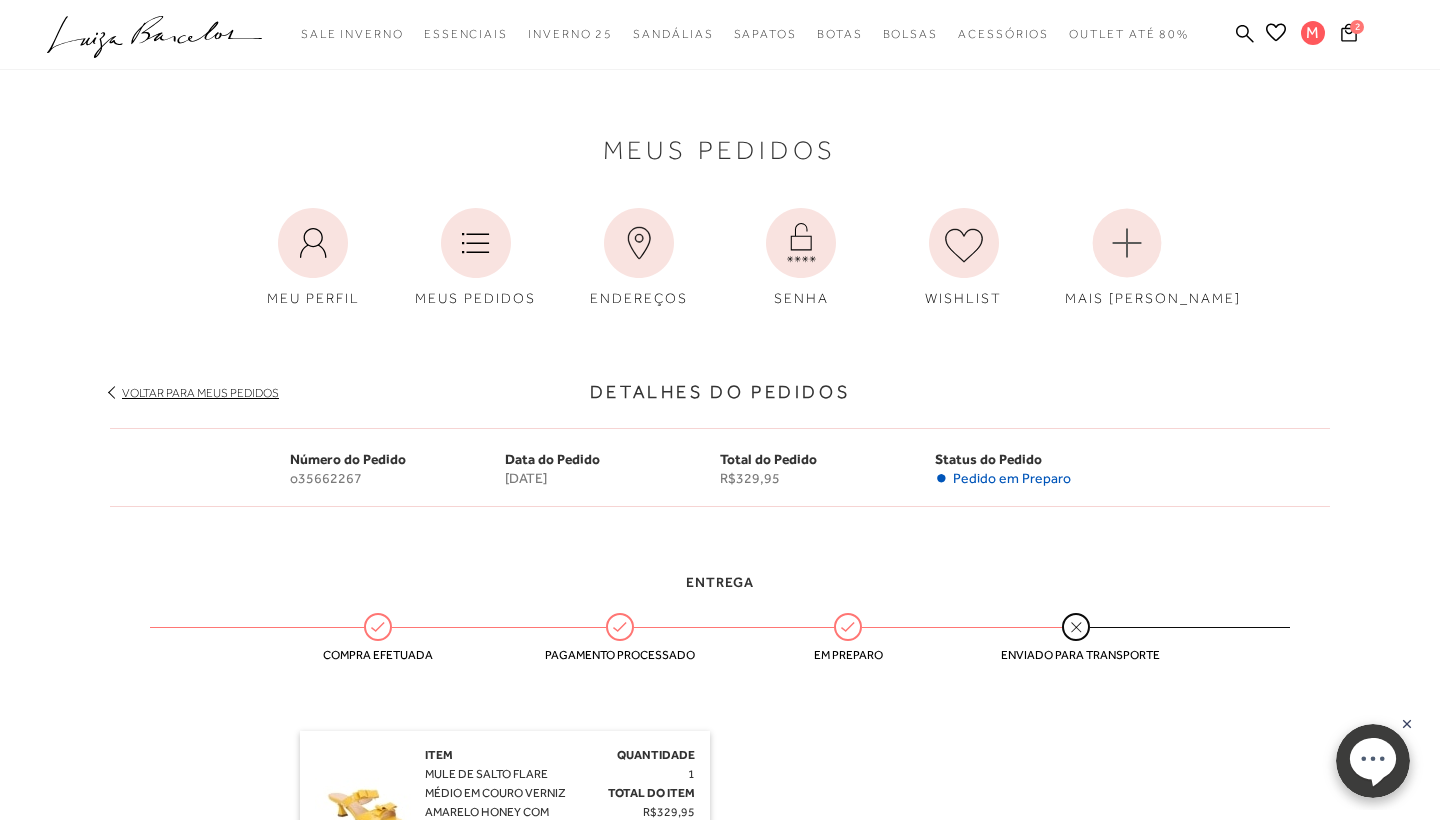 scroll, scrollTop: 0, scrollLeft: 0, axis: both 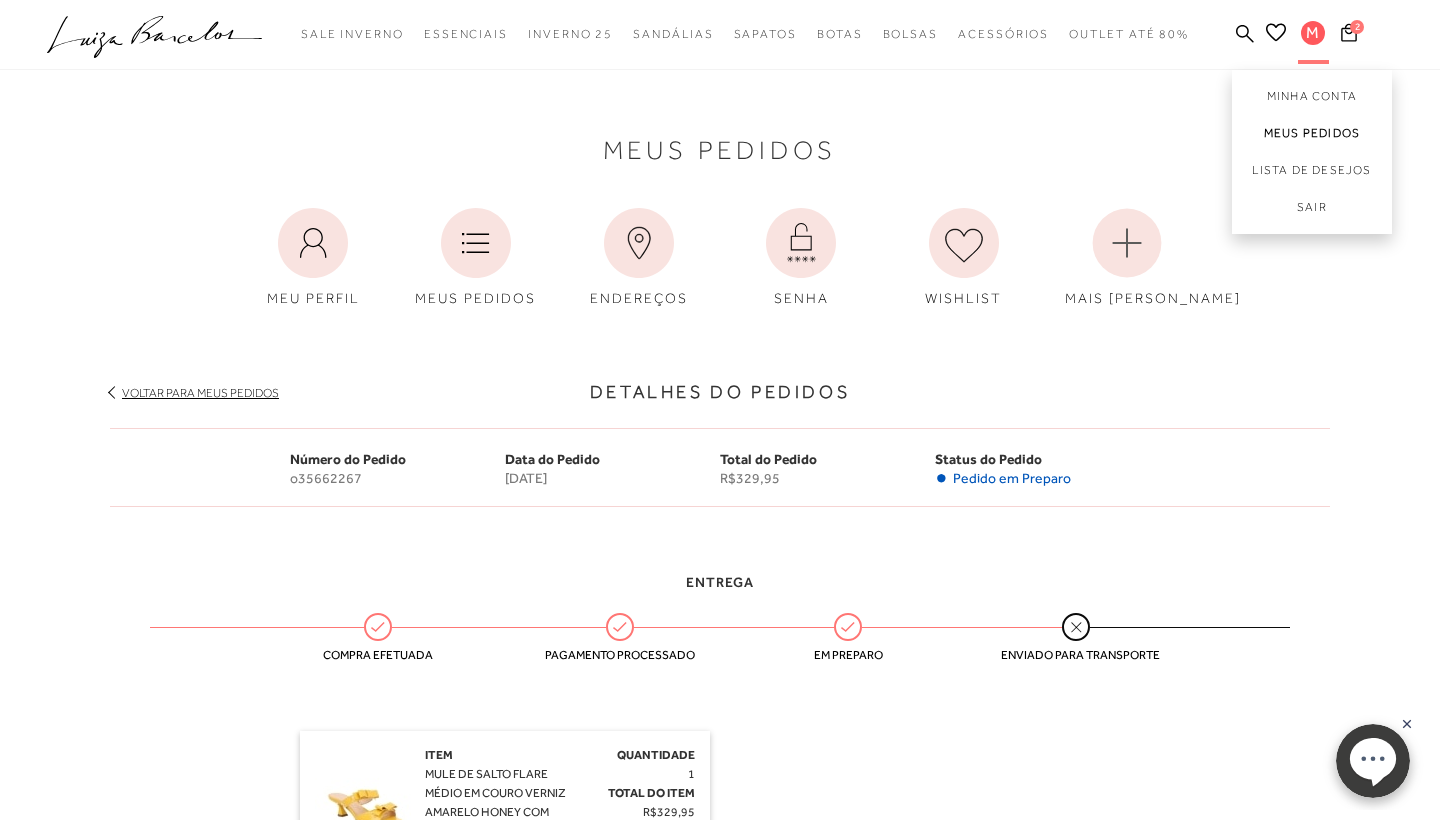 click on "Meus Pedidos" at bounding box center (1312, 133) 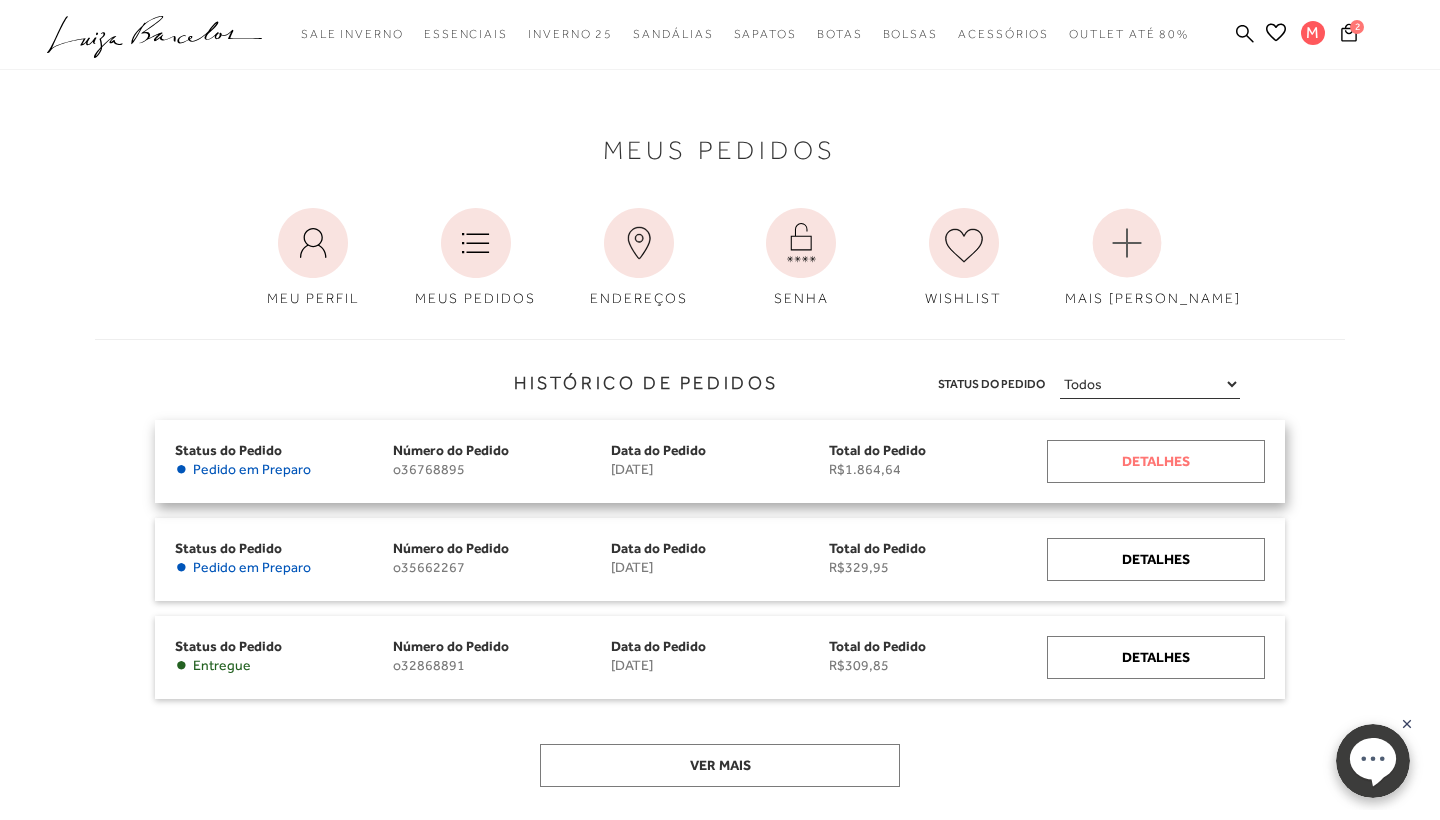 click on "Detalhes" at bounding box center [1156, 461] 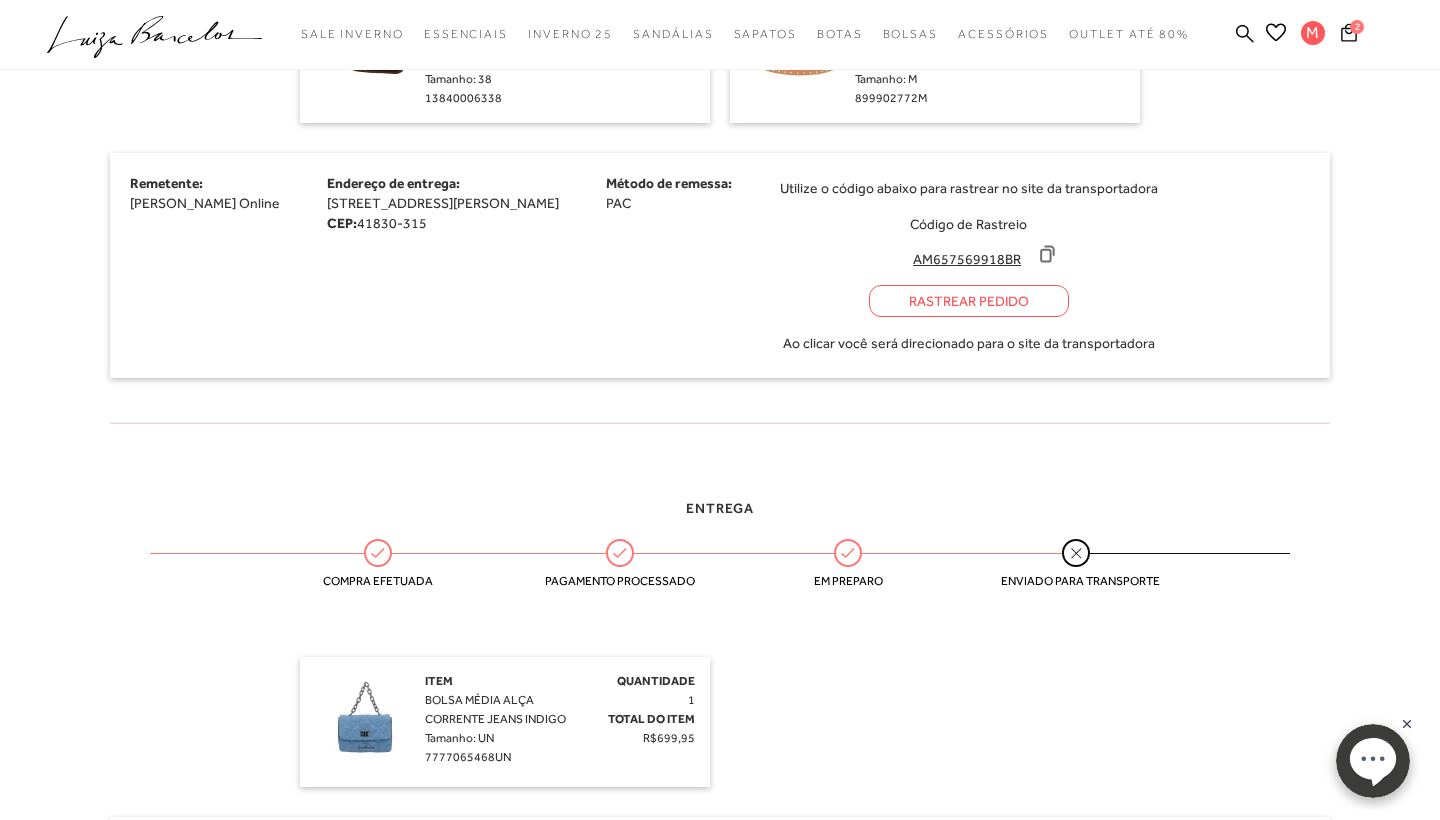 scroll, scrollTop: 934, scrollLeft: 0, axis: vertical 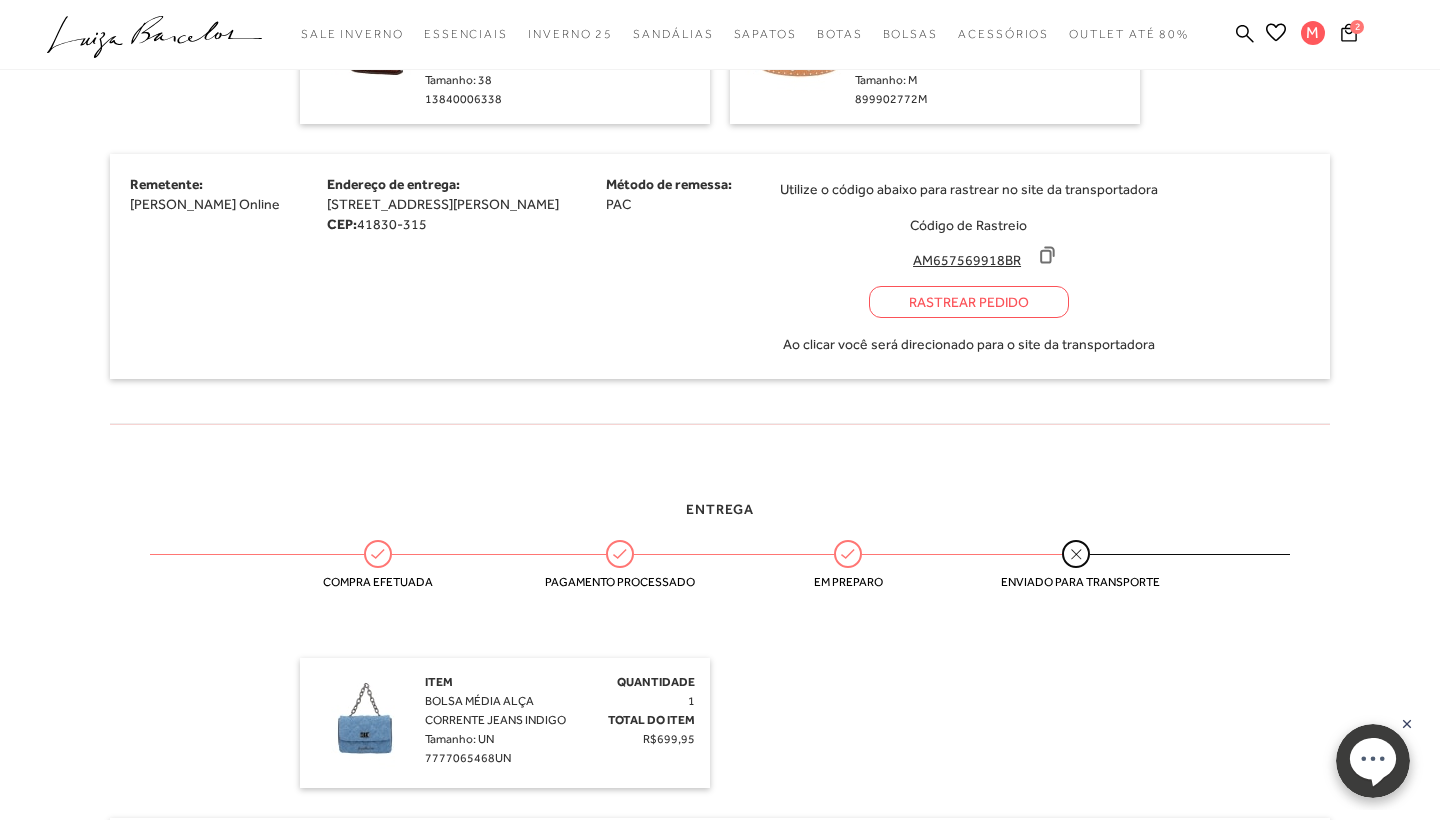 click on "Rastrear Pedido" at bounding box center [969, 302] 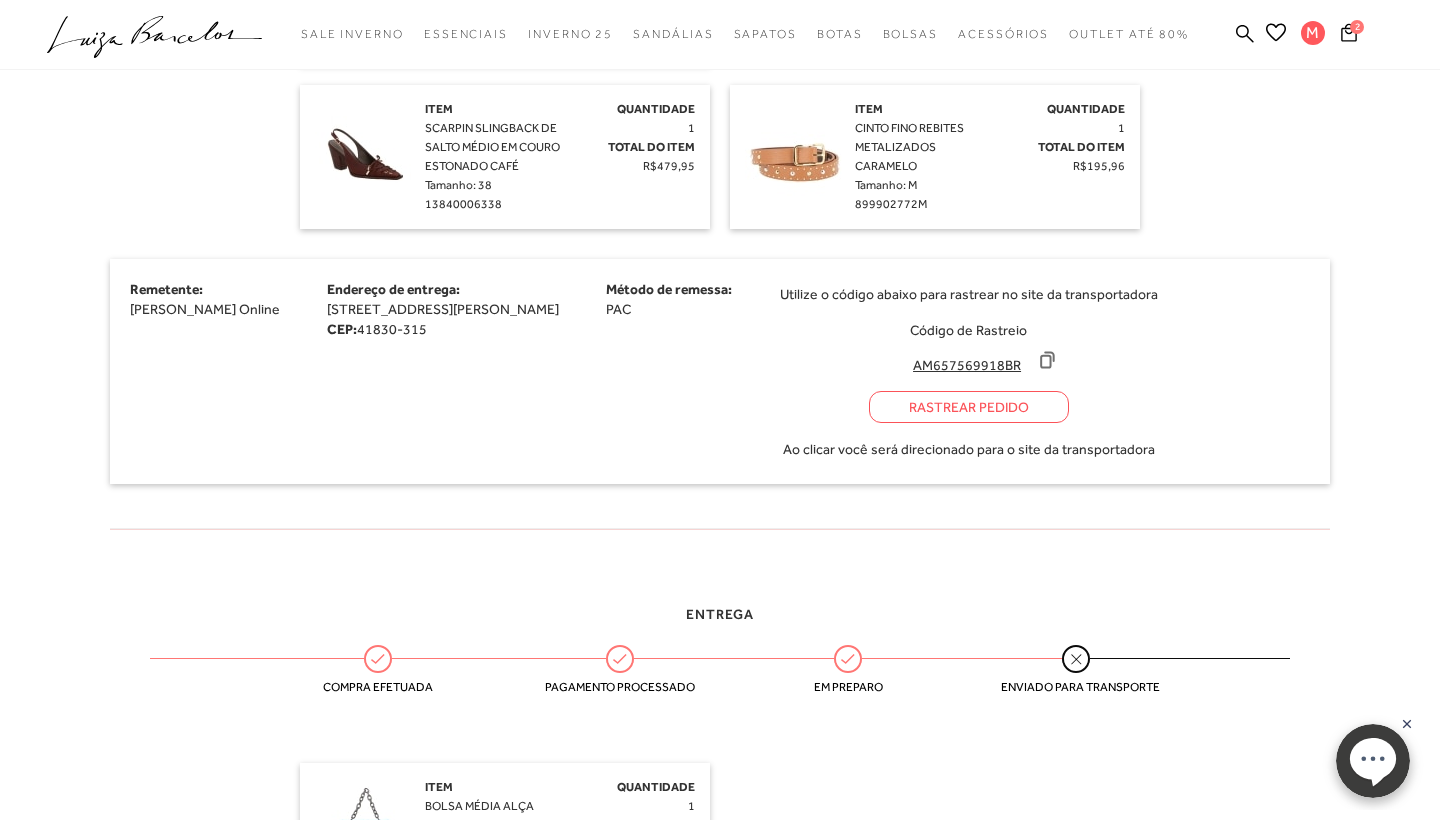 scroll, scrollTop: 867, scrollLeft: 0, axis: vertical 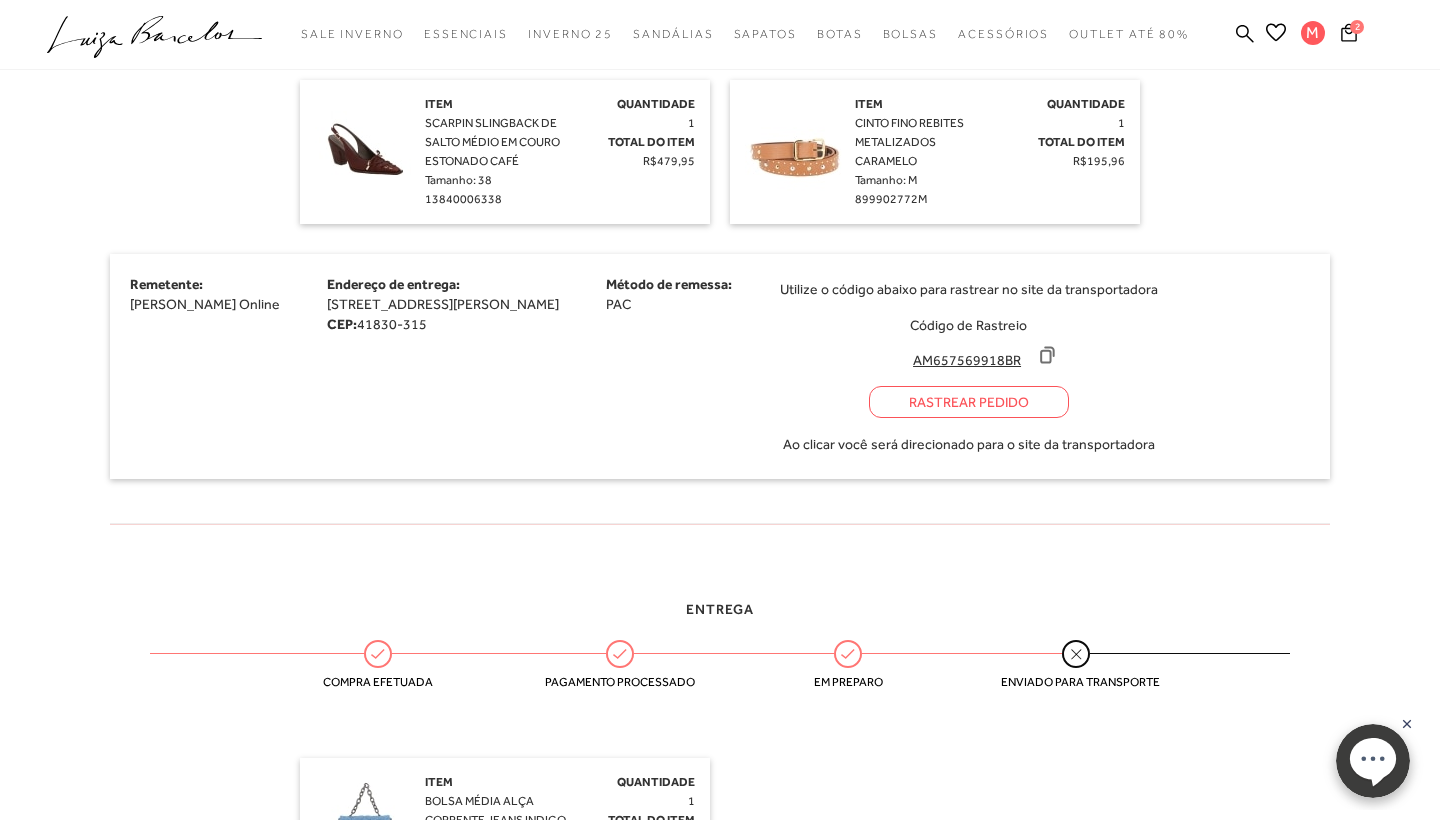 click on "Utilize o código abaixo para rastrear no site da transportadora
Código de Rastreio
AM657569918BR
Rastrear Pedido
Ao clicar você será direcionado para o site da transportadora" at bounding box center (969, 366) 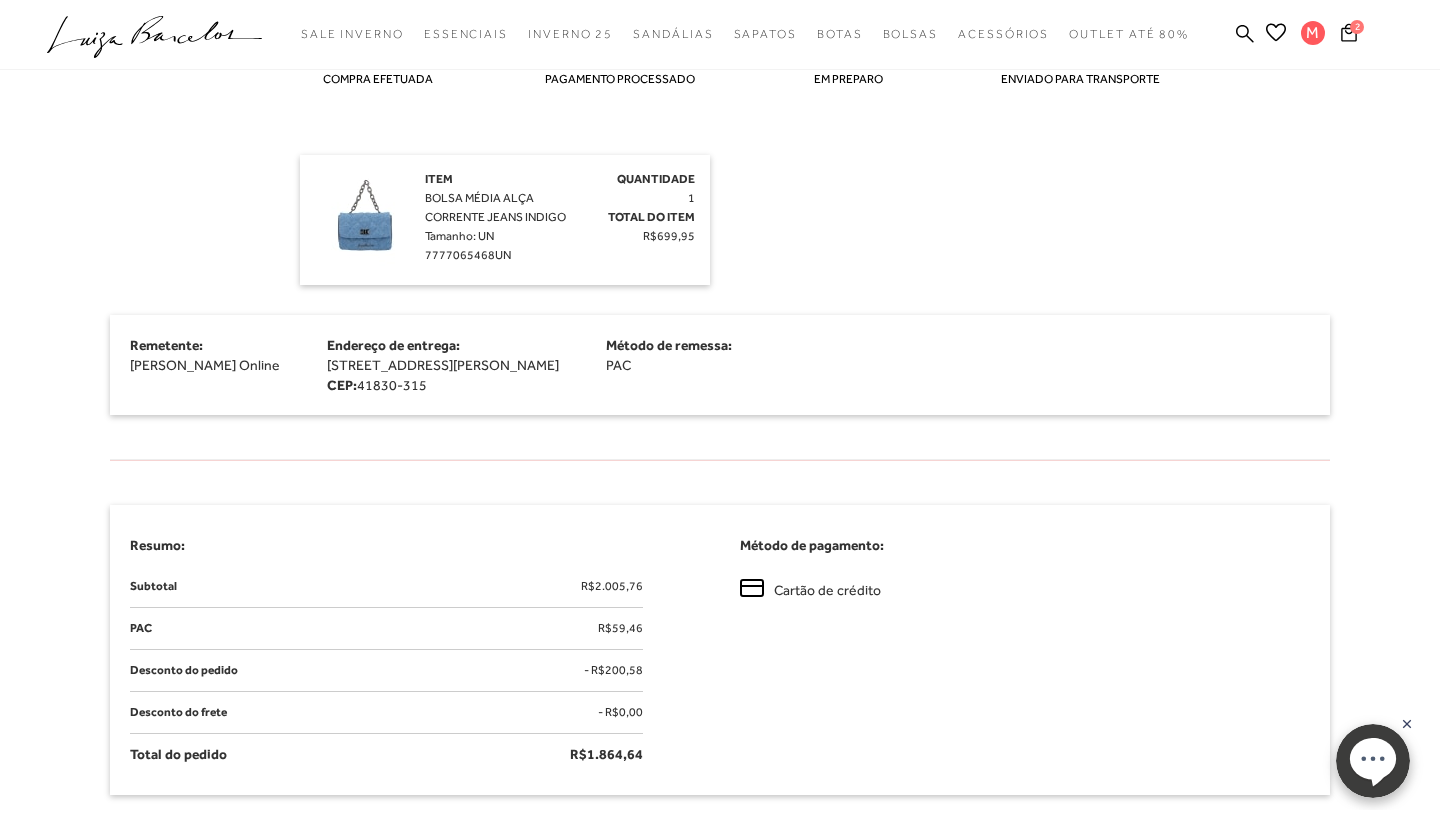 scroll, scrollTop: 1472, scrollLeft: 0, axis: vertical 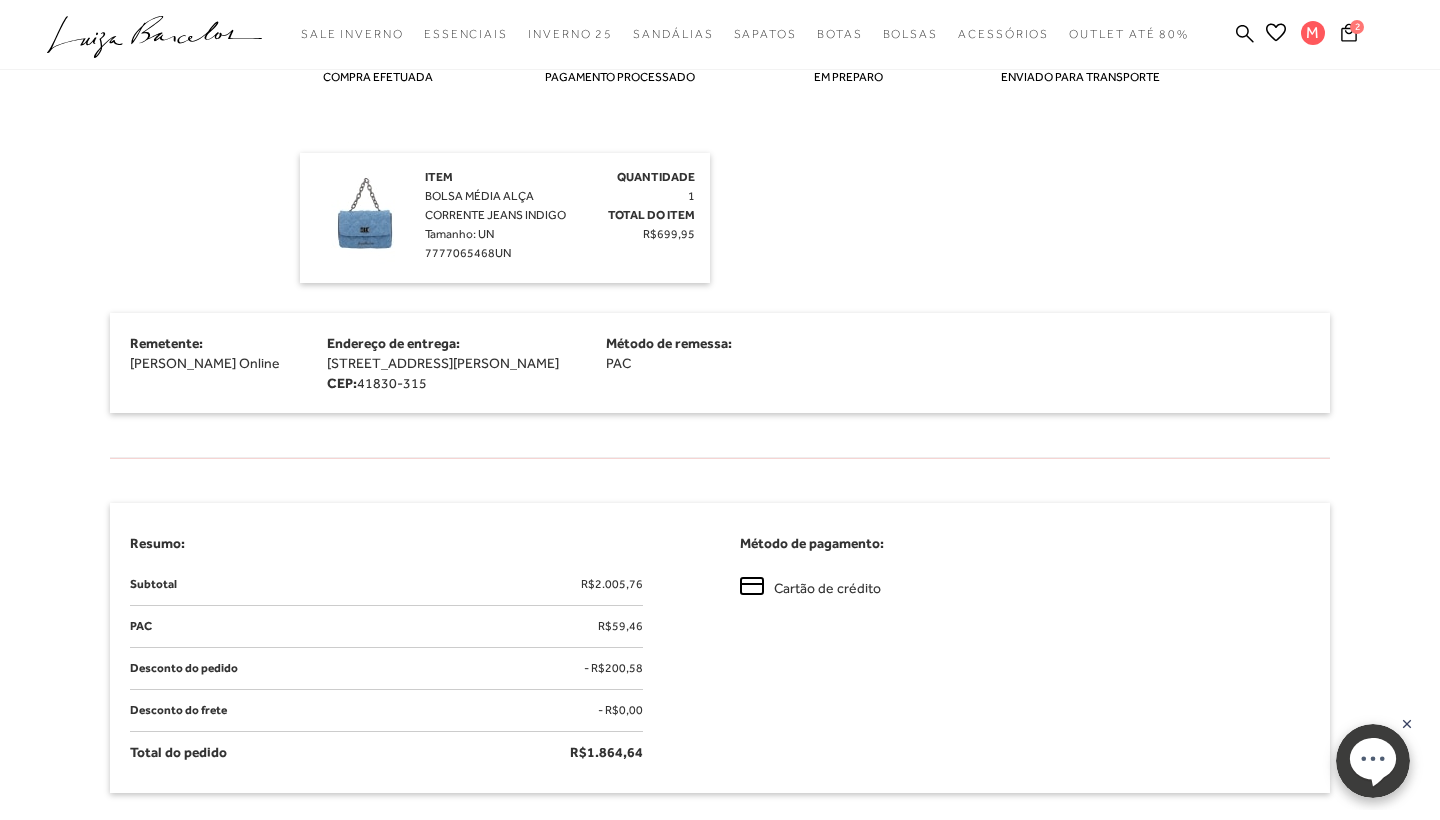 click at bounding box center (365, 218) 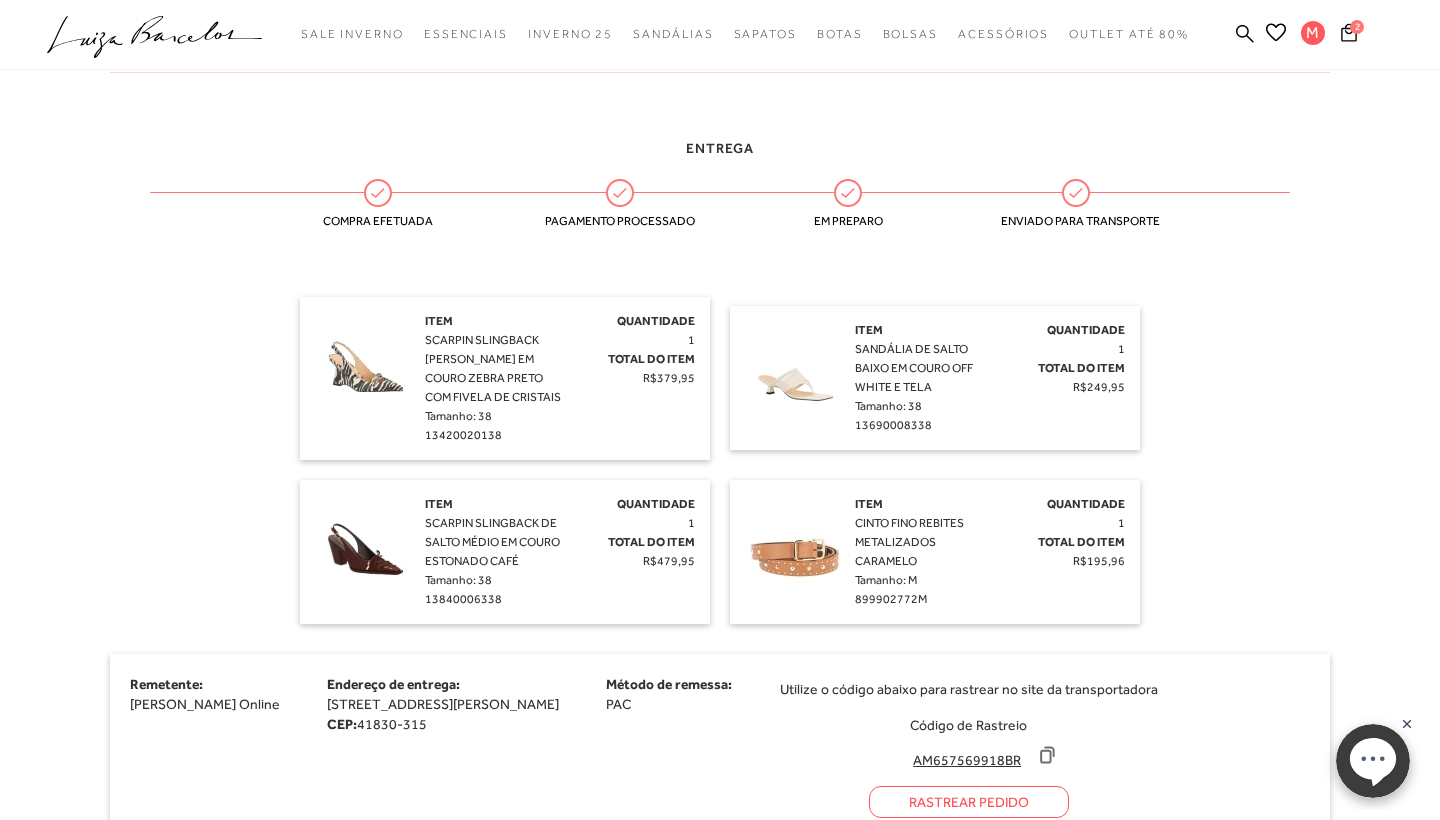 scroll, scrollTop: 449, scrollLeft: 0, axis: vertical 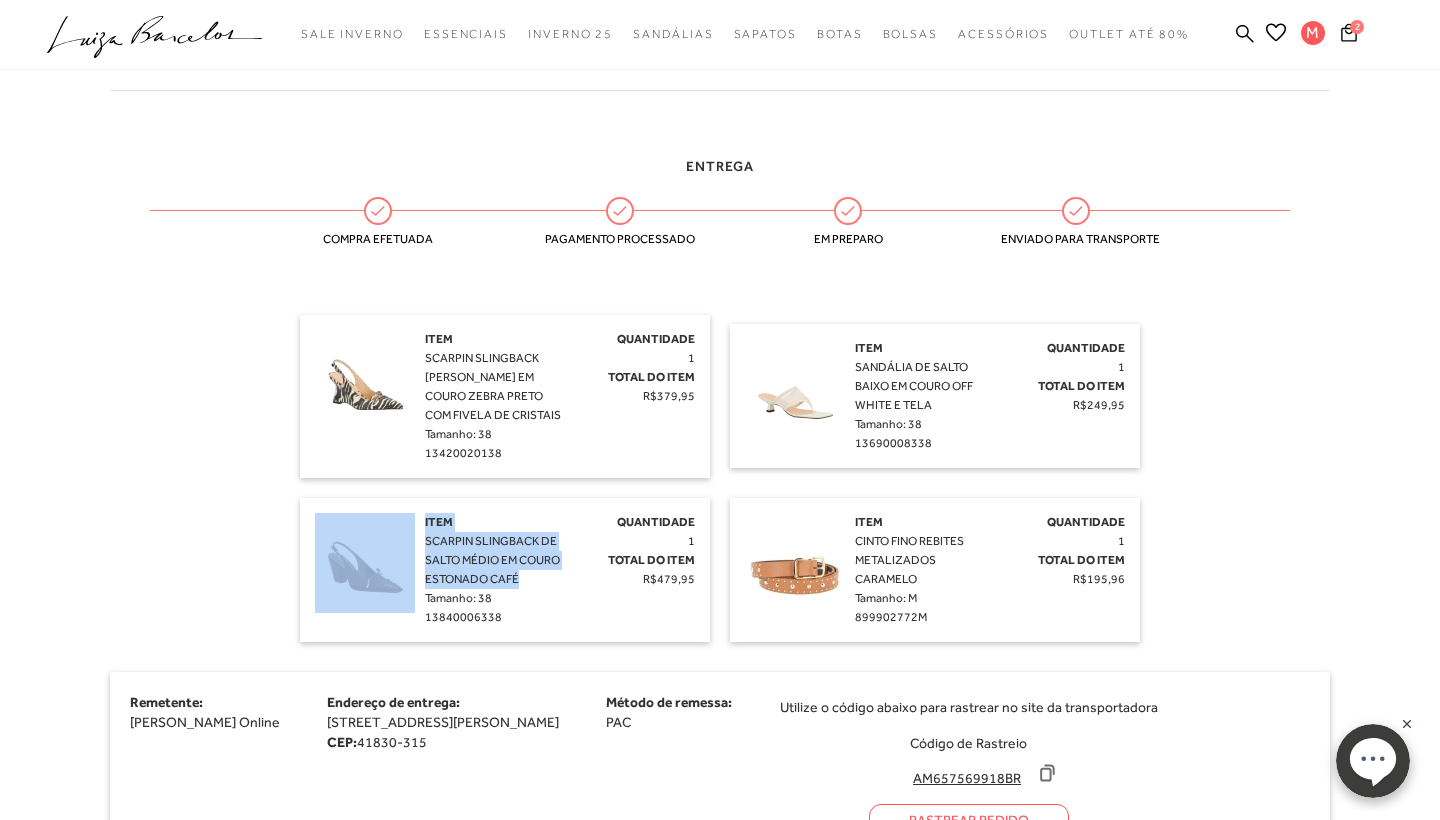 drag, startPoint x: 418, startPoint y: 540, endPoint x: 528, endPoint y: 580, distance: 117.047 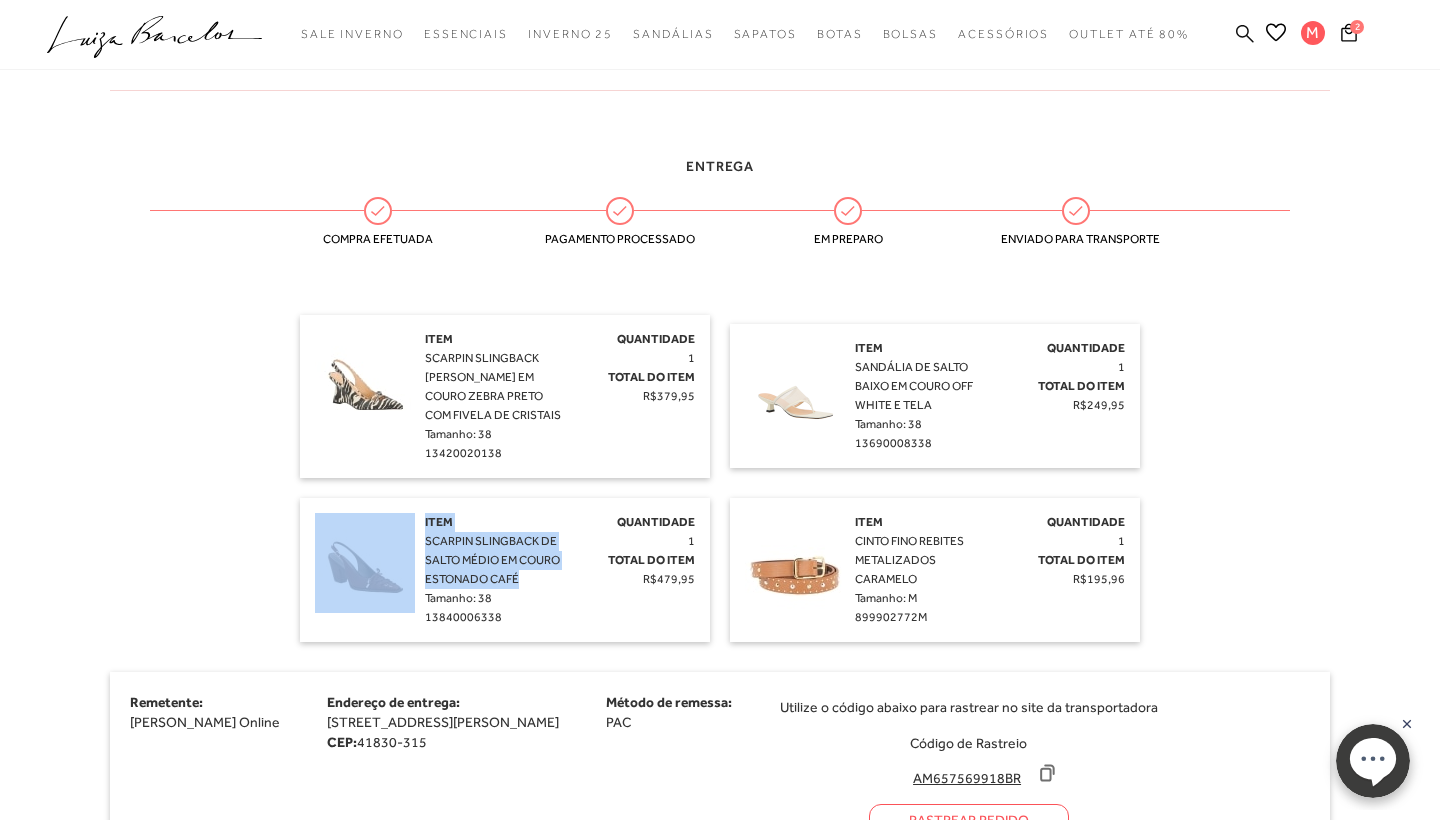 click 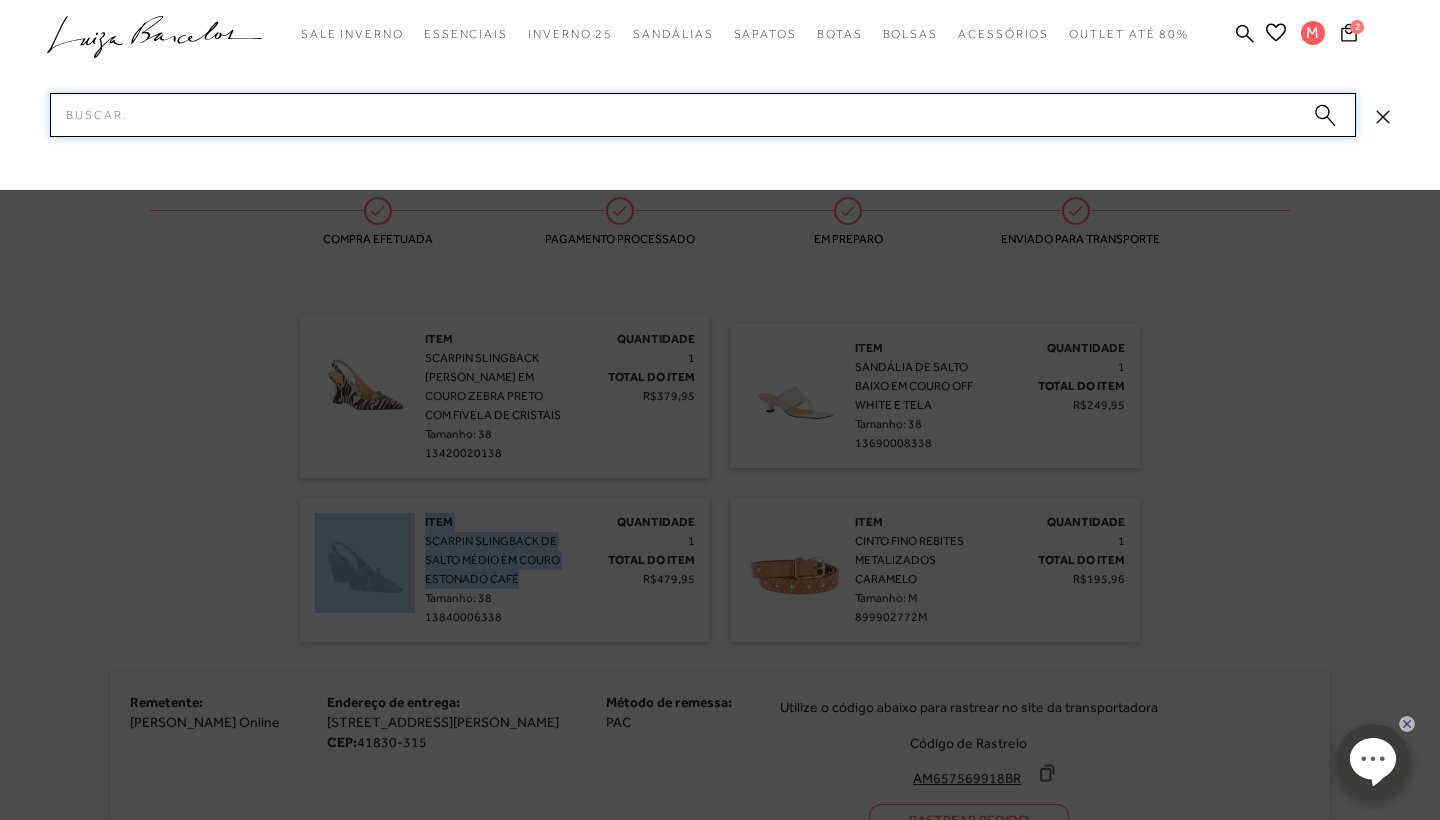 click on "Pesquisar" at bounding box center [703, 115] 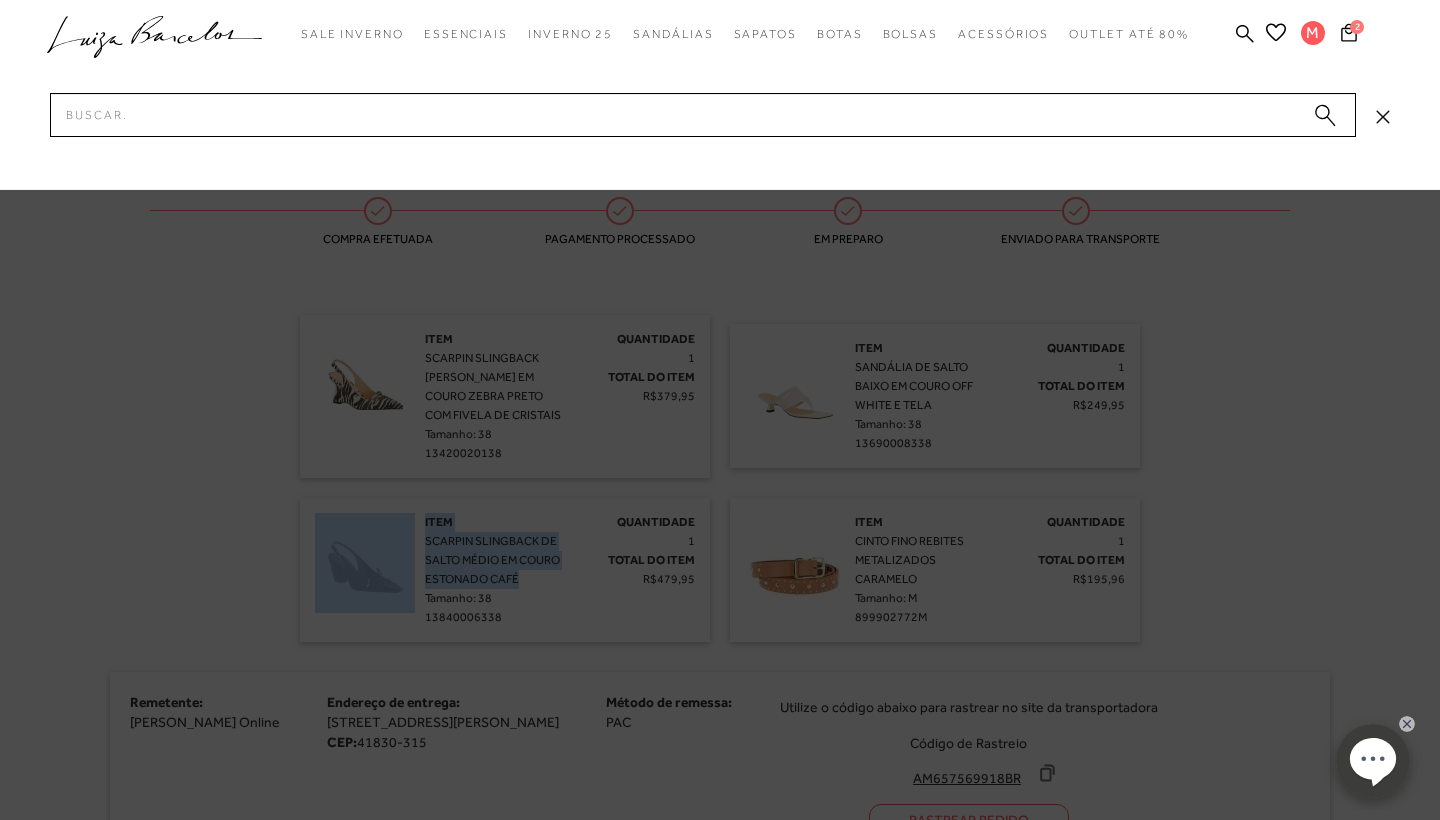 scroll, scrollTop: 0, scrollLeft: 0, axis: both 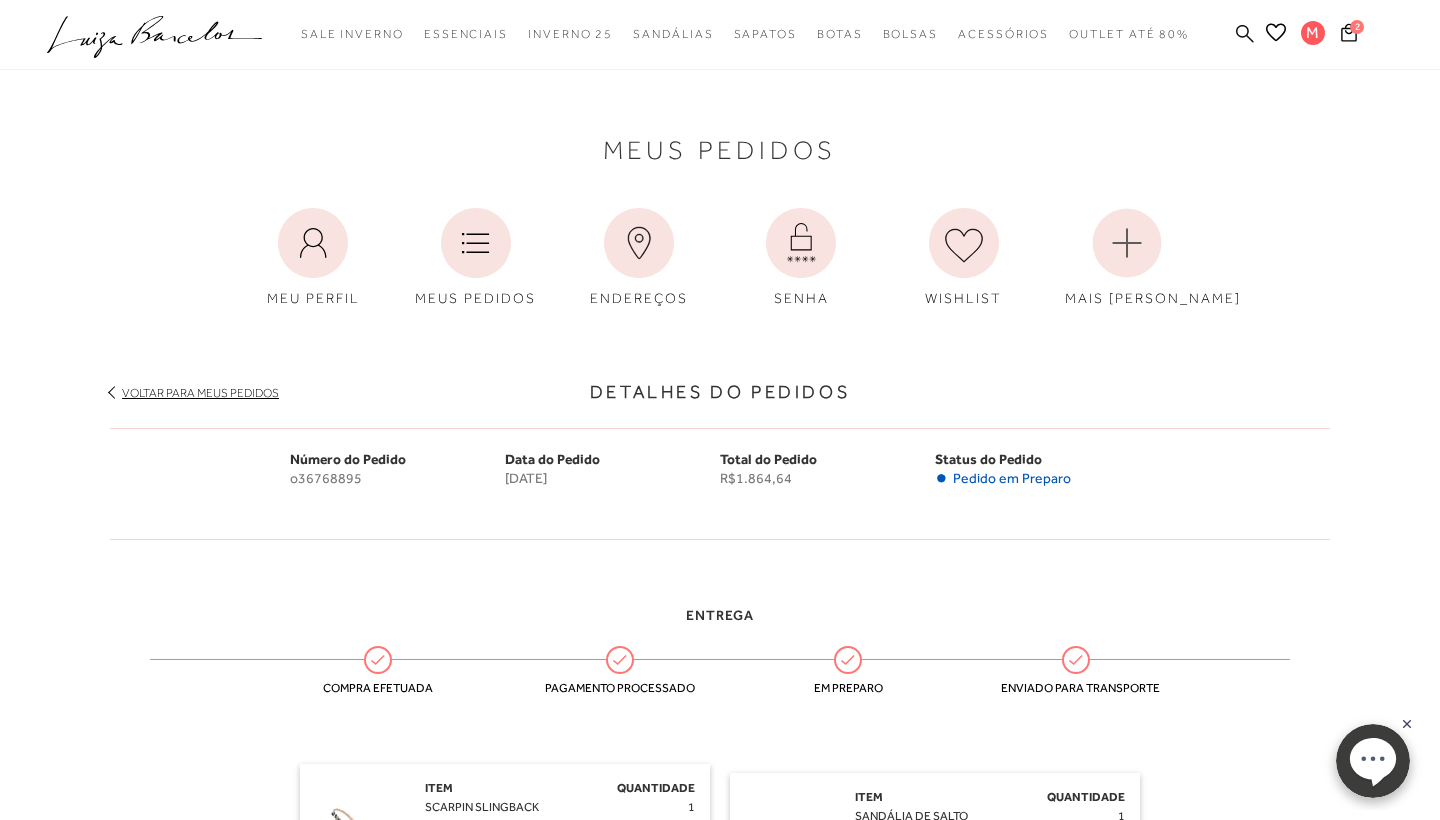 click 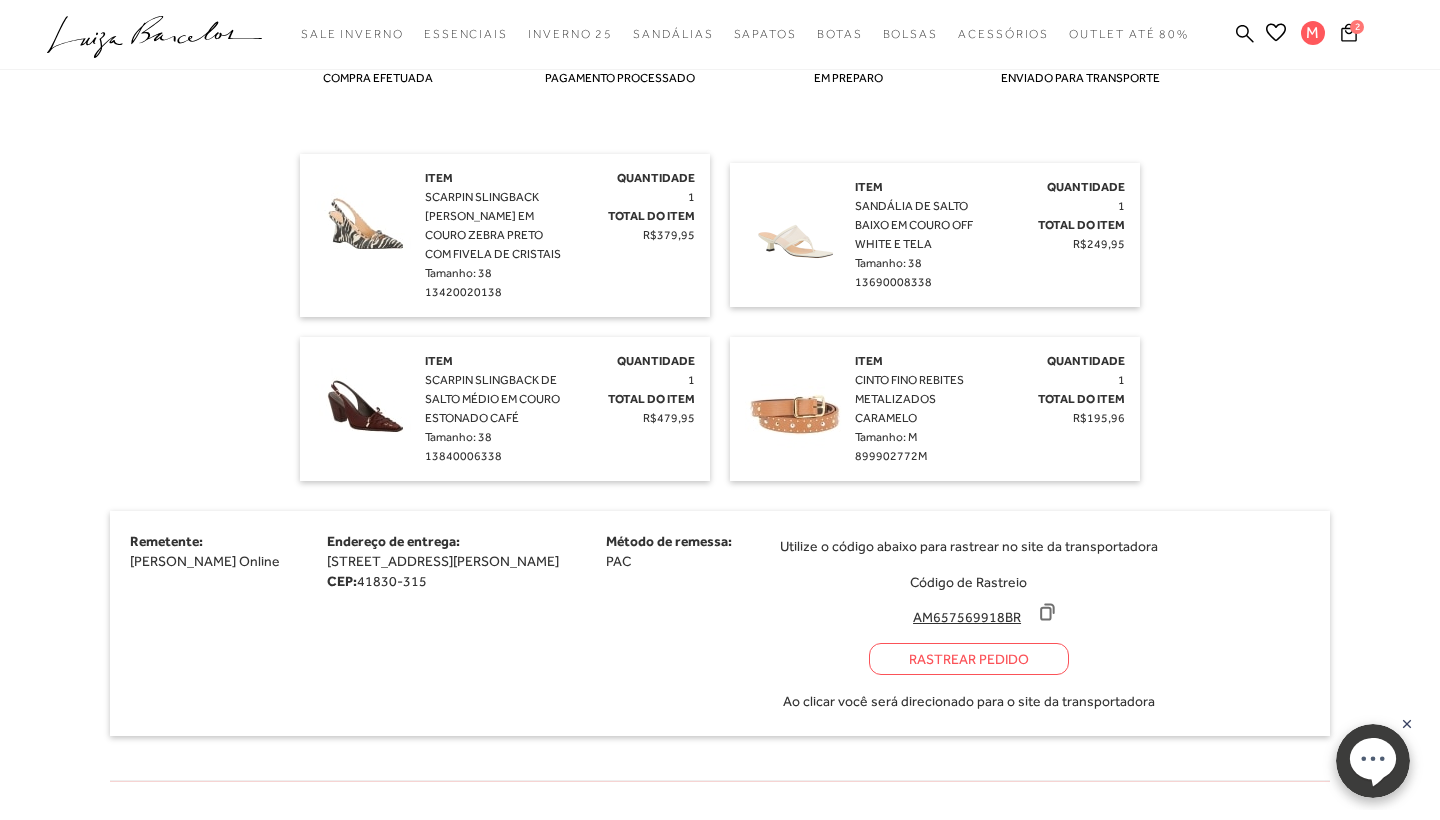 scroll, scrollTop: 611, scrollLeft: 0, axis: vertical 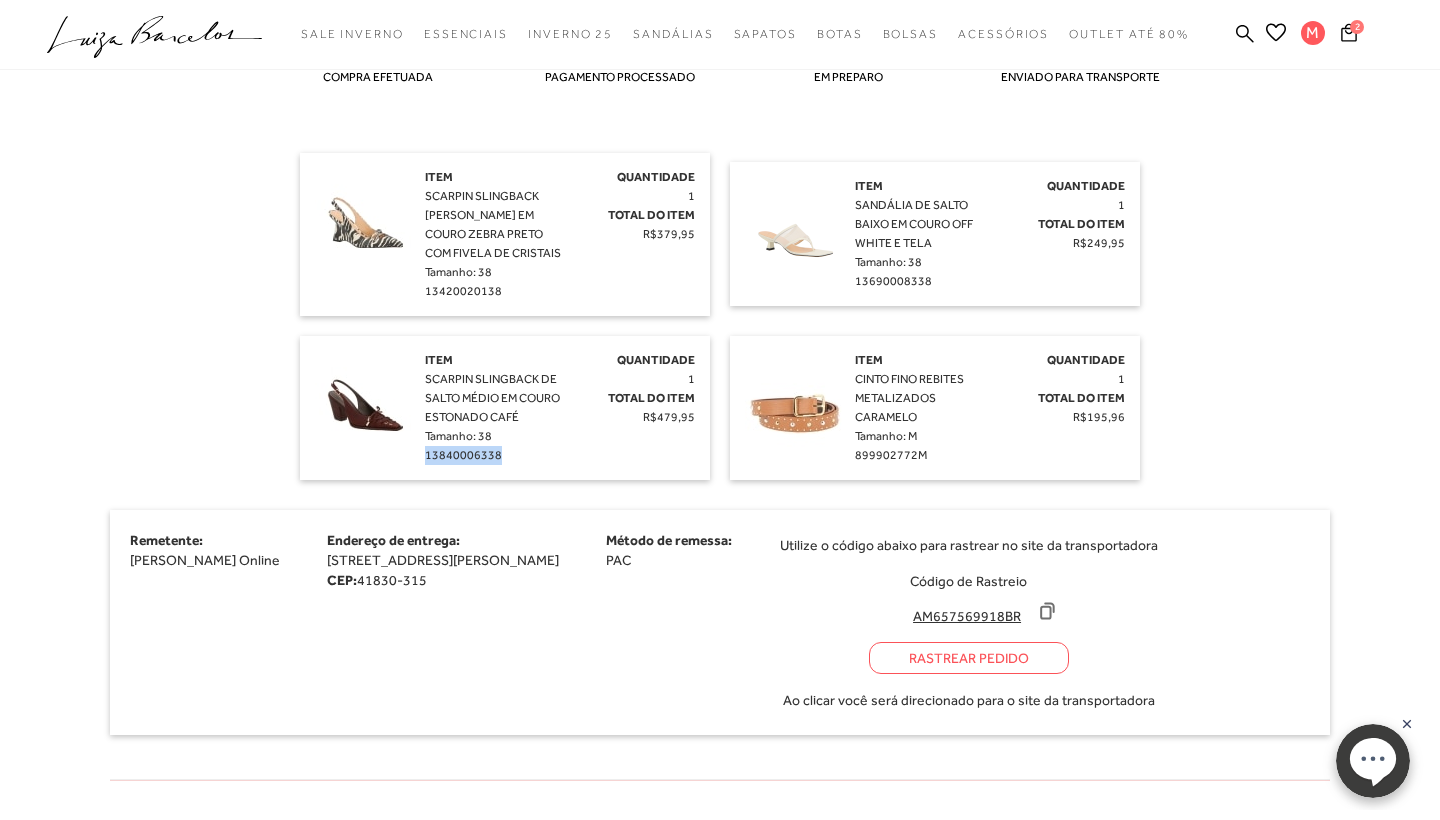 drag, startPoint x: 423, startPoint y: 458, endPoint x: 540, endPoint y: 470, distance: 117.61378 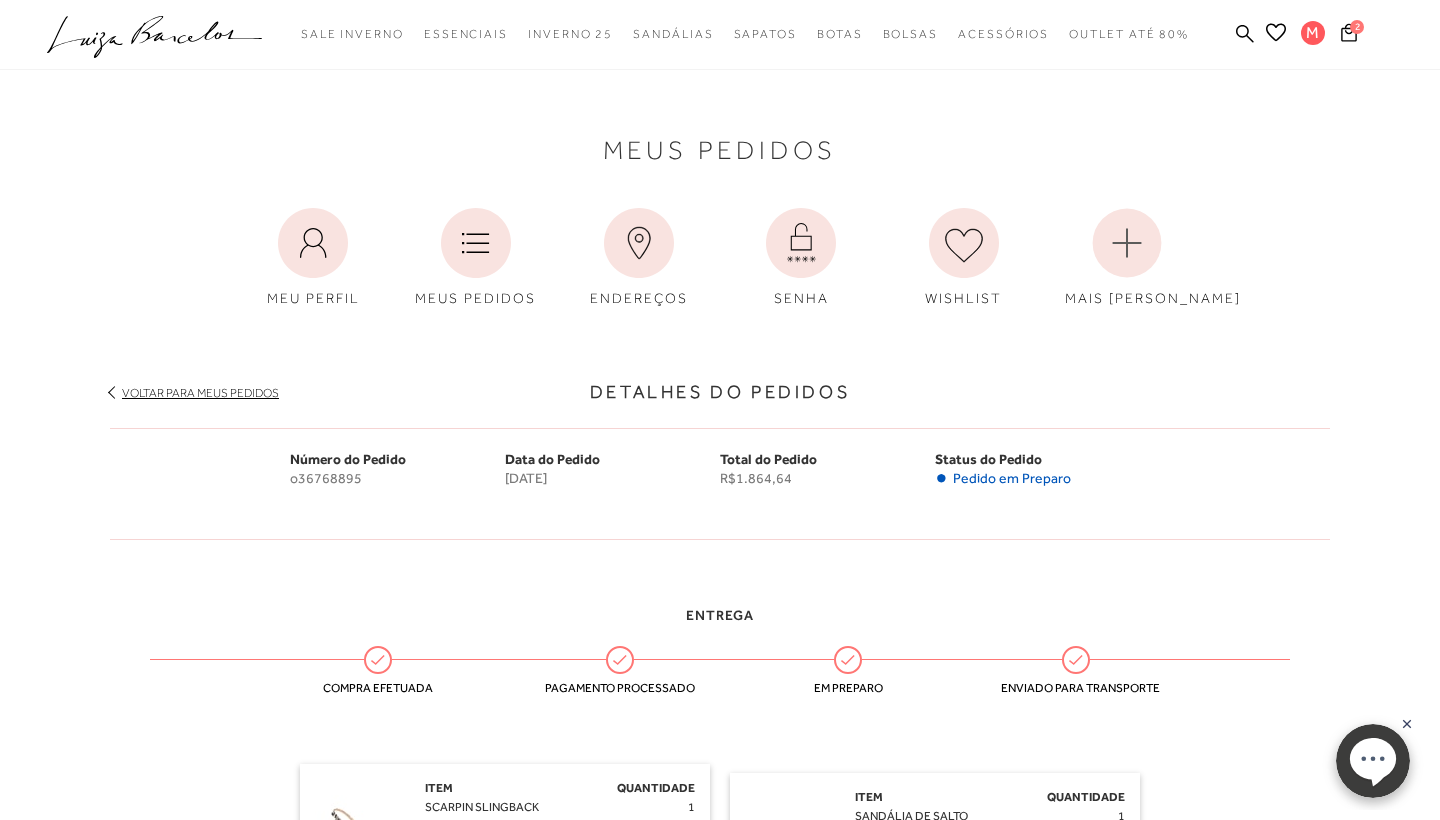 scroll, scrollTop: 0, scrollLeft: 0, axis: both 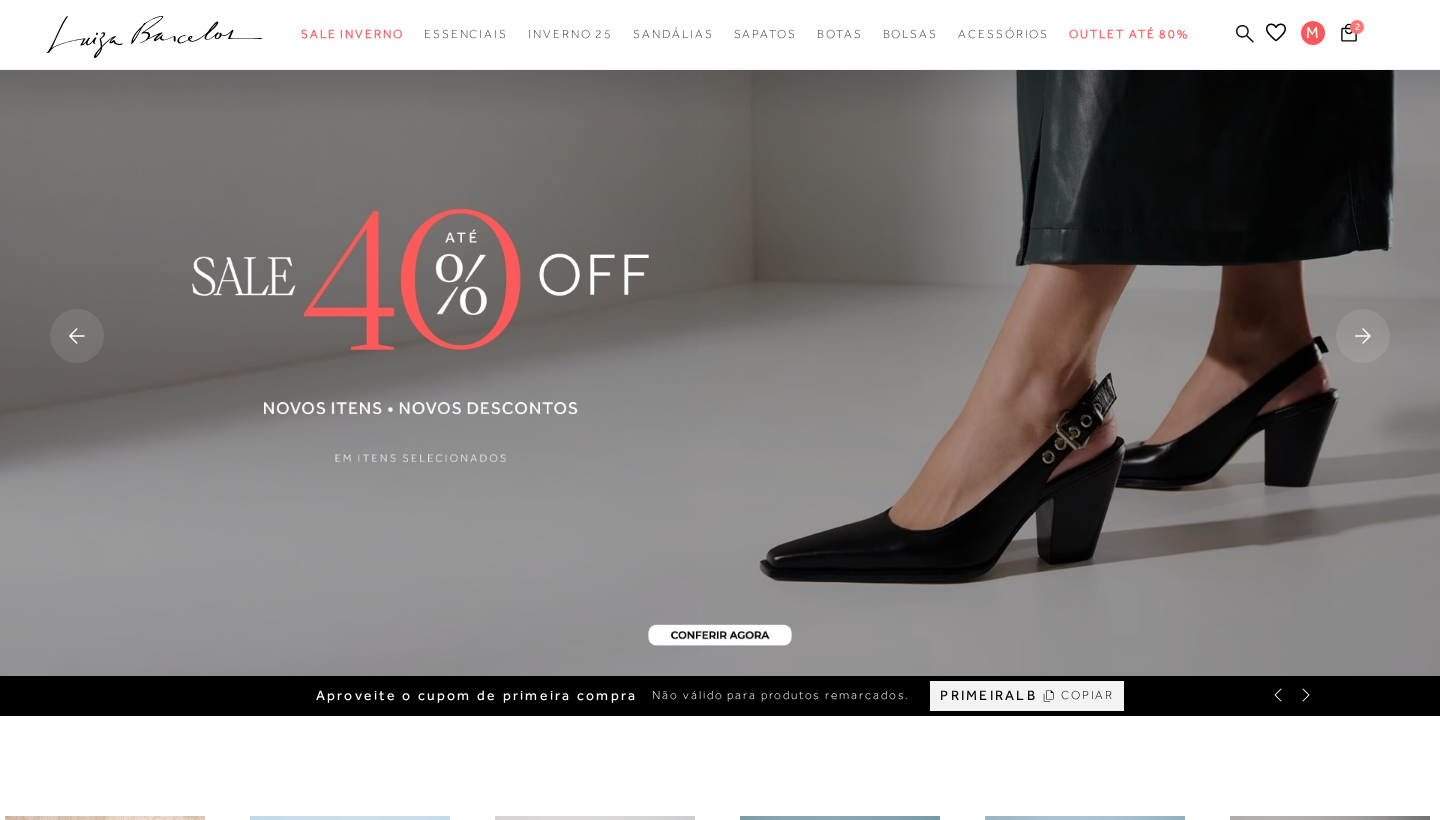 click 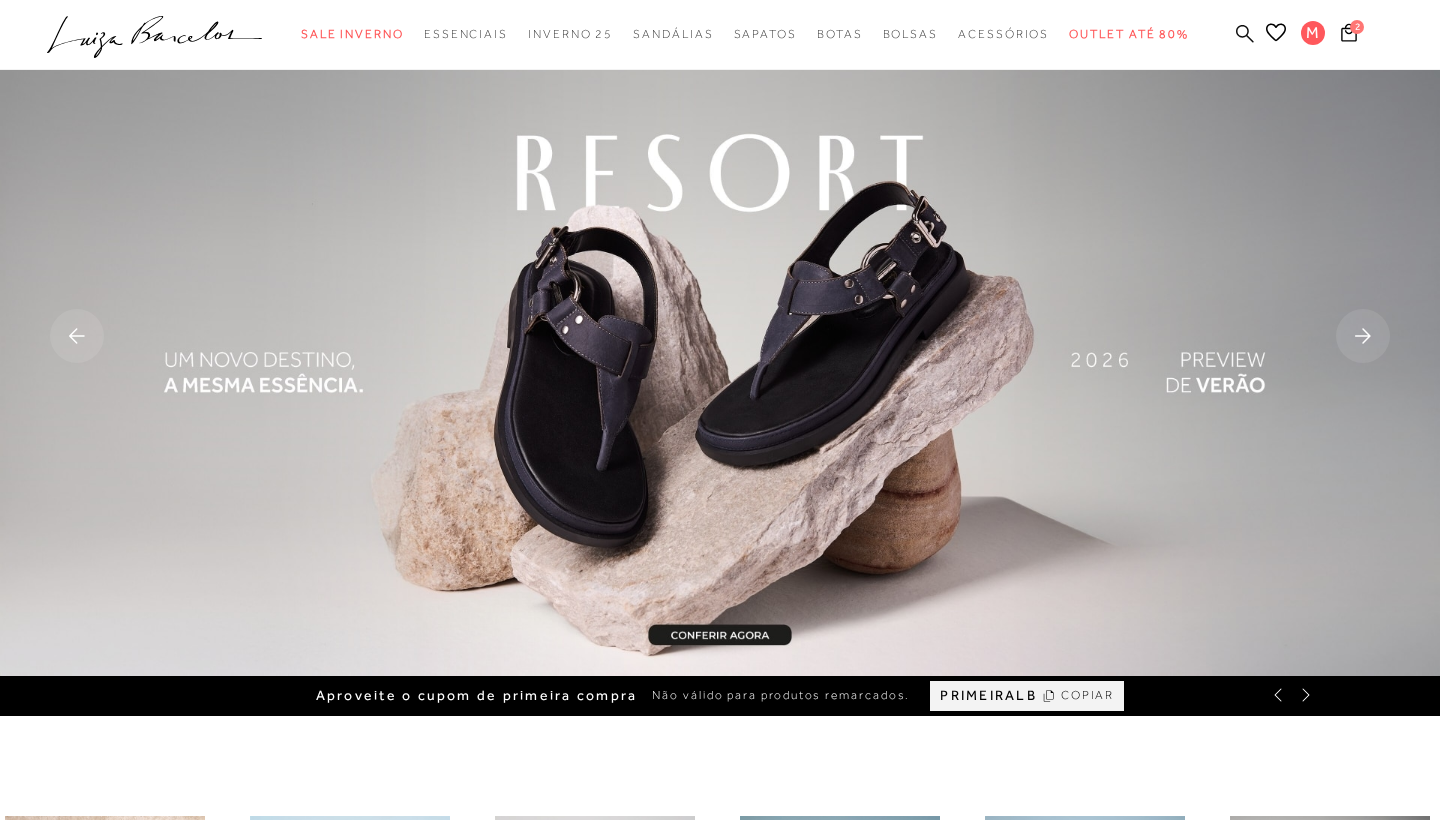 click 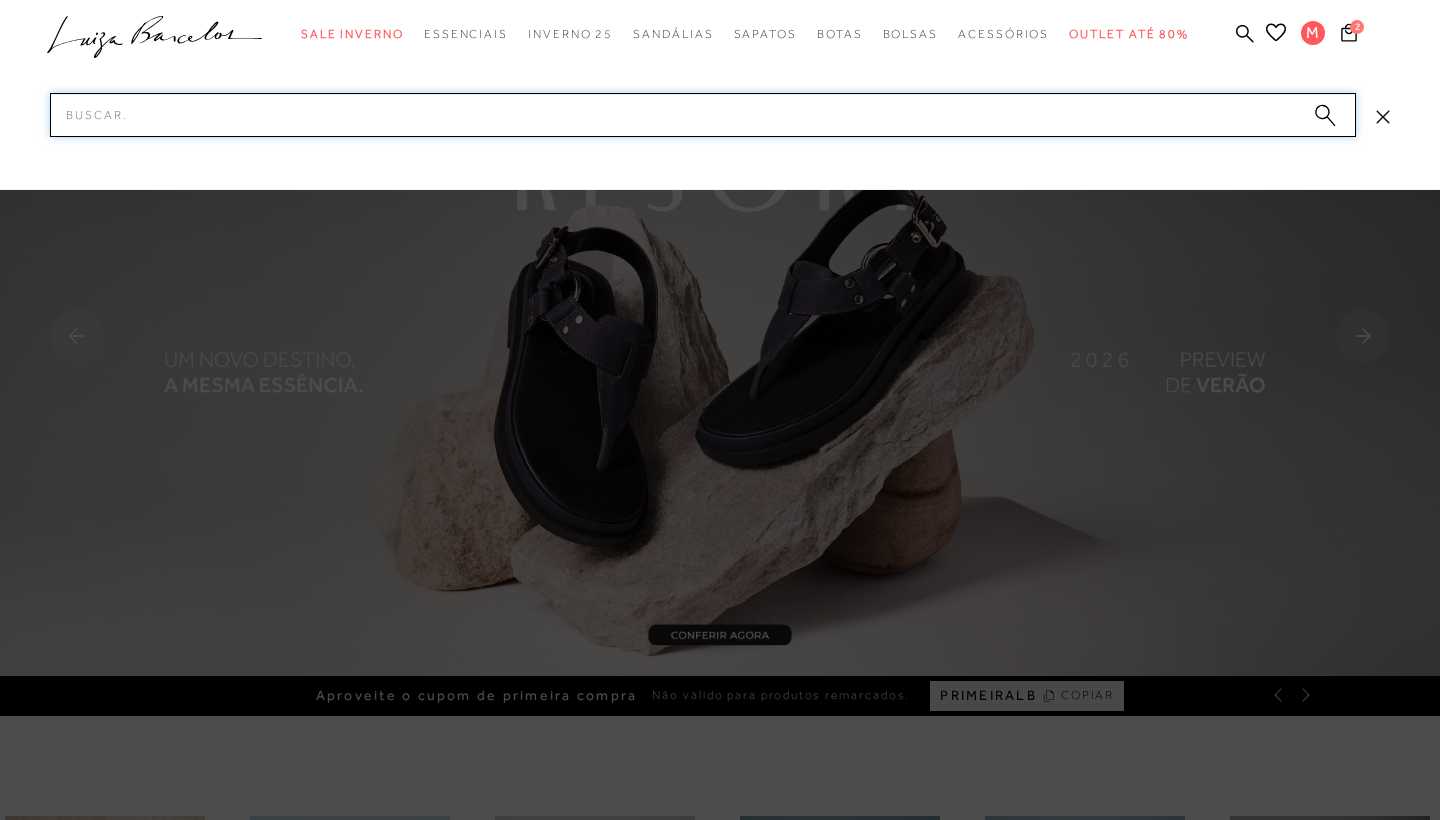 paste on "13840006338" 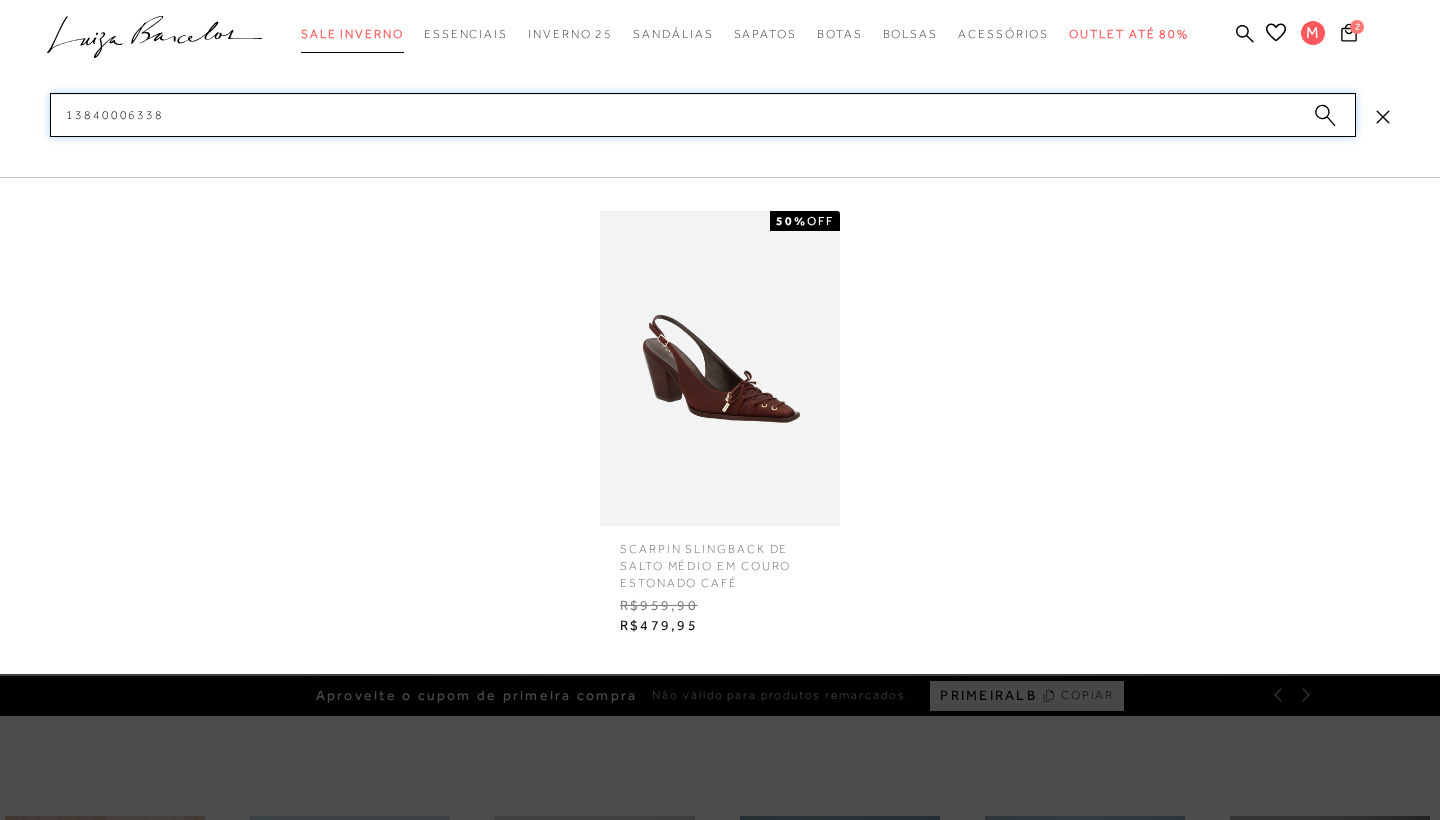 type on "13840006338" 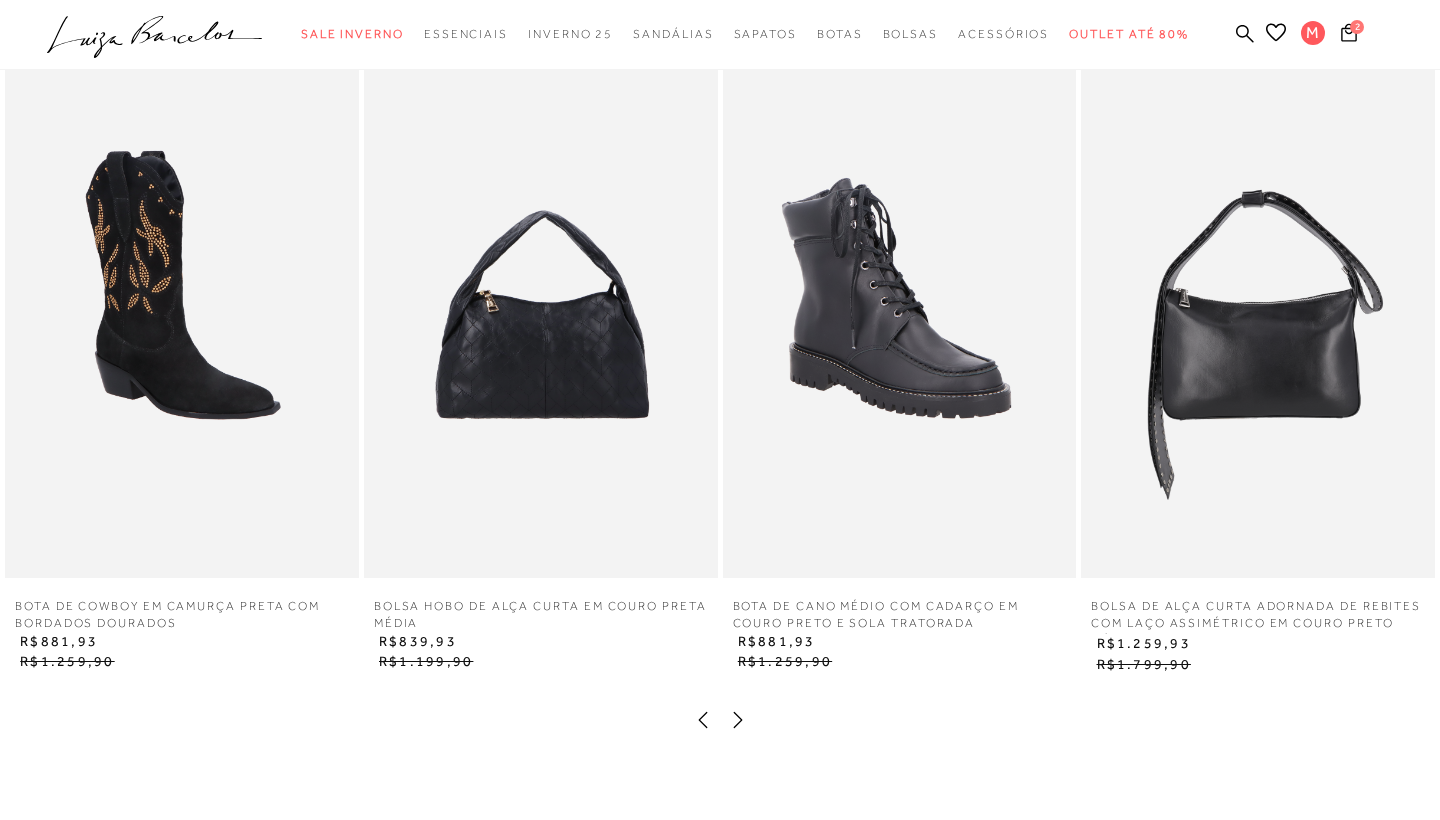 scroll, scrollTop: 2910, scrollLeft: 0, axis: vertical 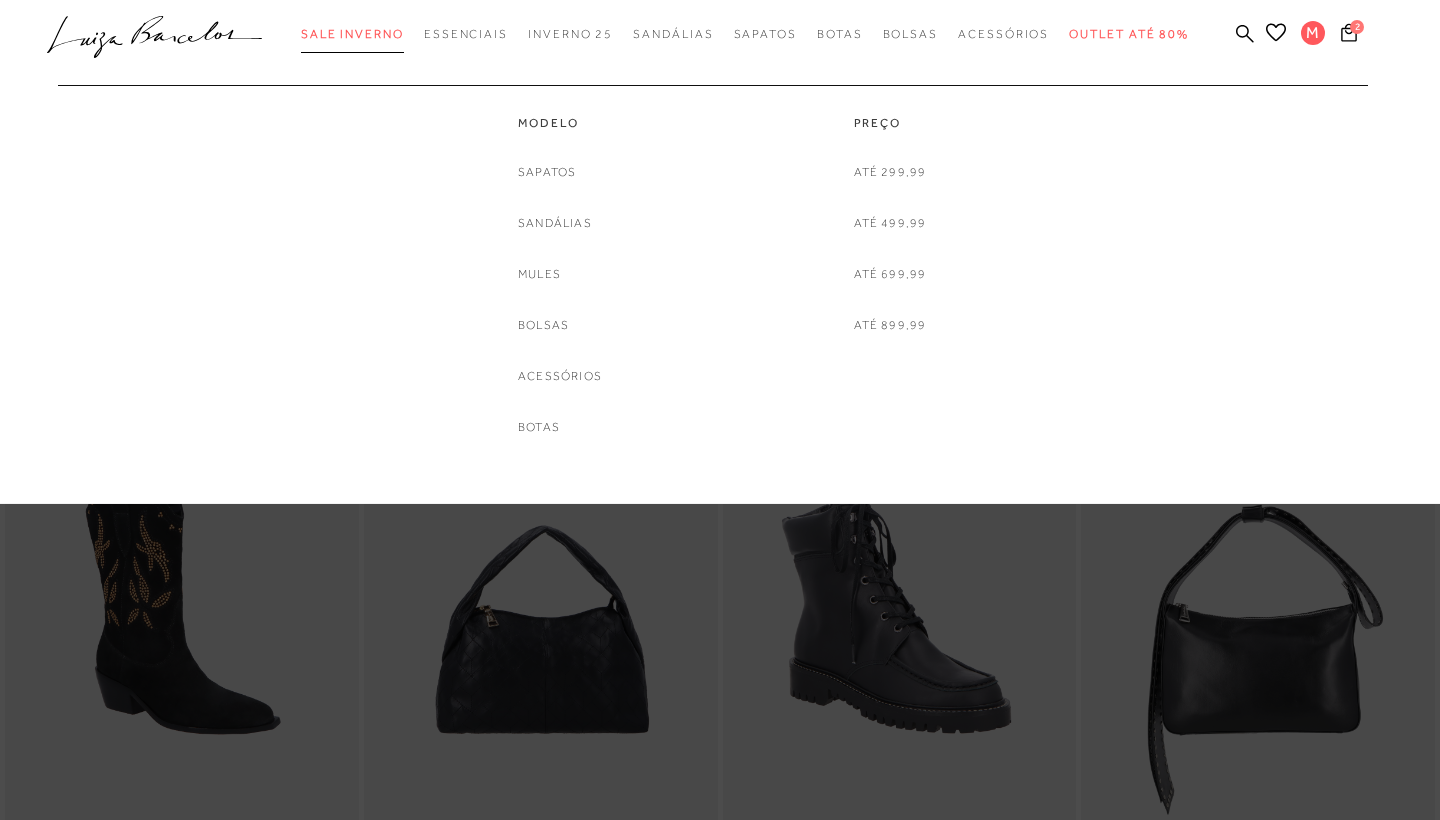 click on "Sale Inverno" at bounding box center [352, 34] 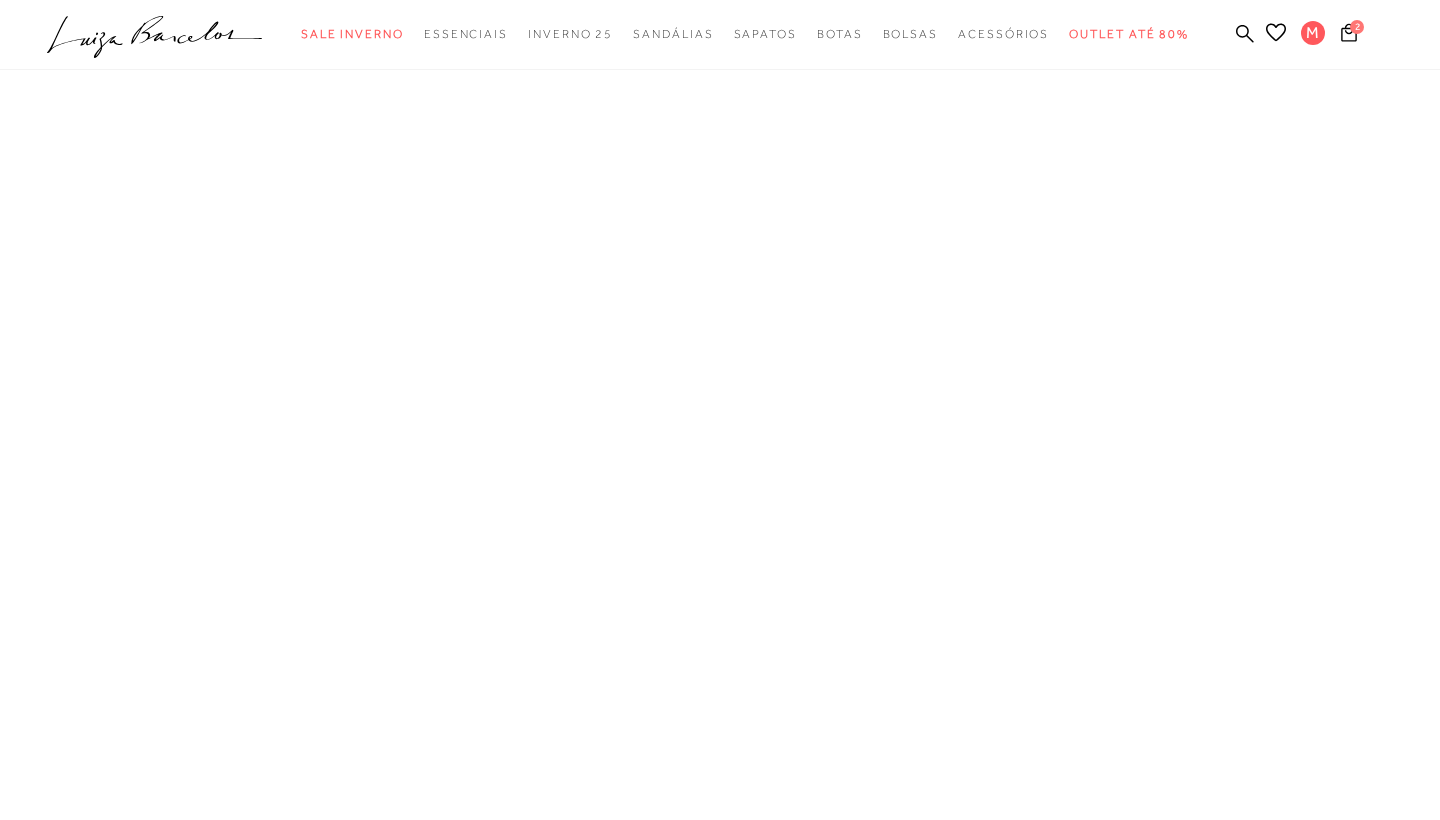 scroll, scrollTop: 0, scrollLeft: 0, axis: both 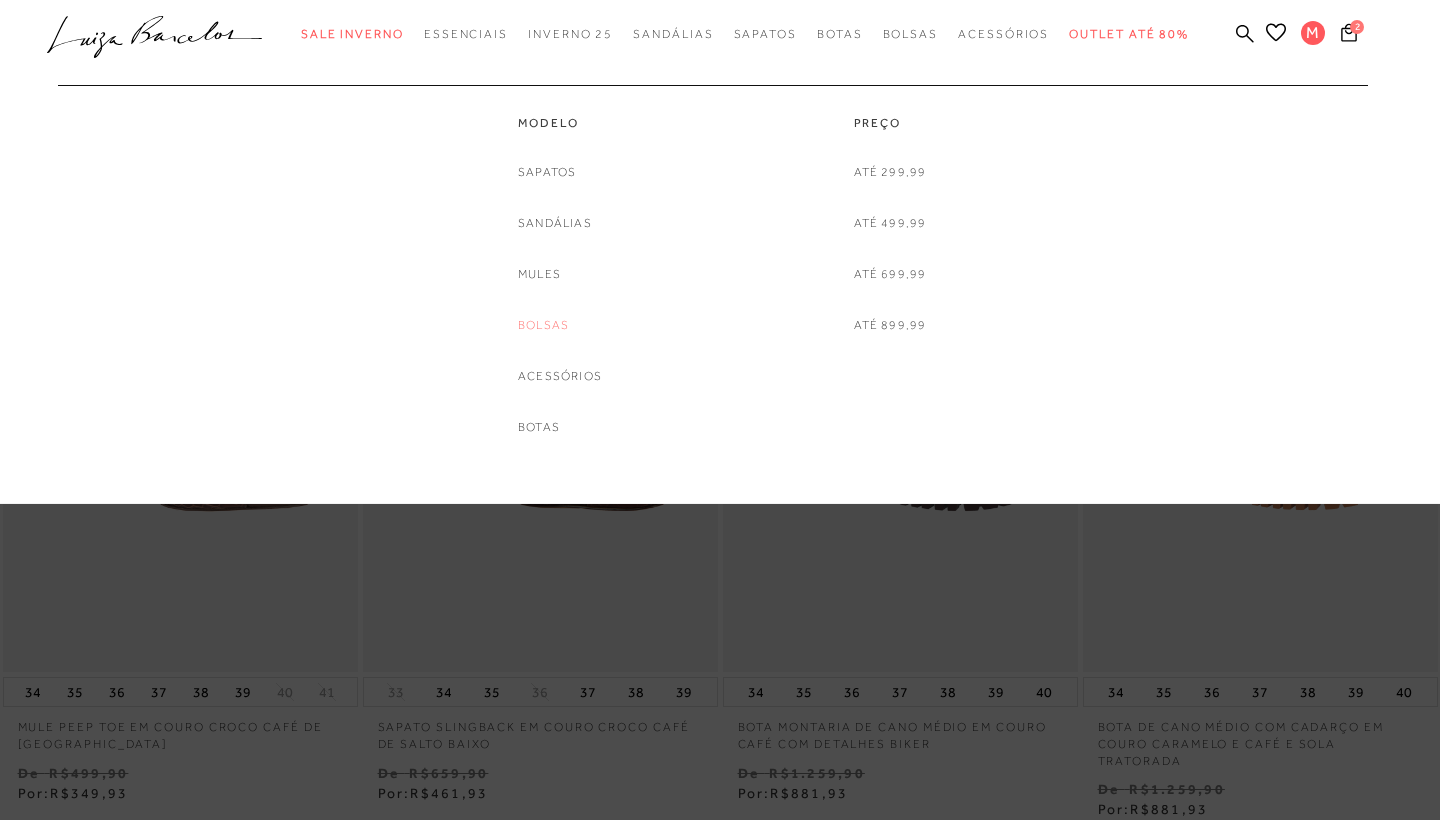 click on "Bolsas" at bounding box center (543, 325) 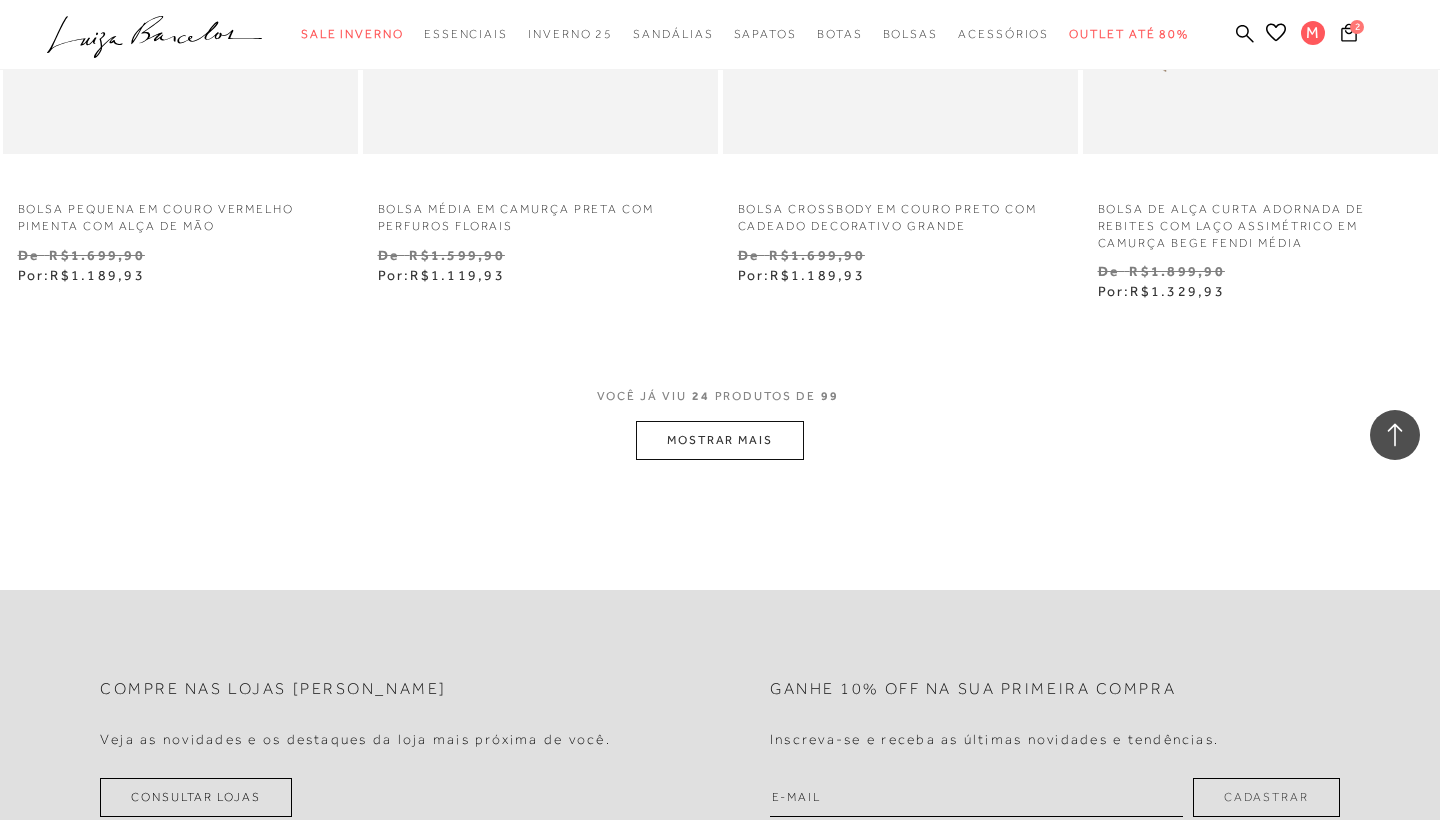scroll, scrollTop: 3974, scrollLeft: 0, axis: vertical 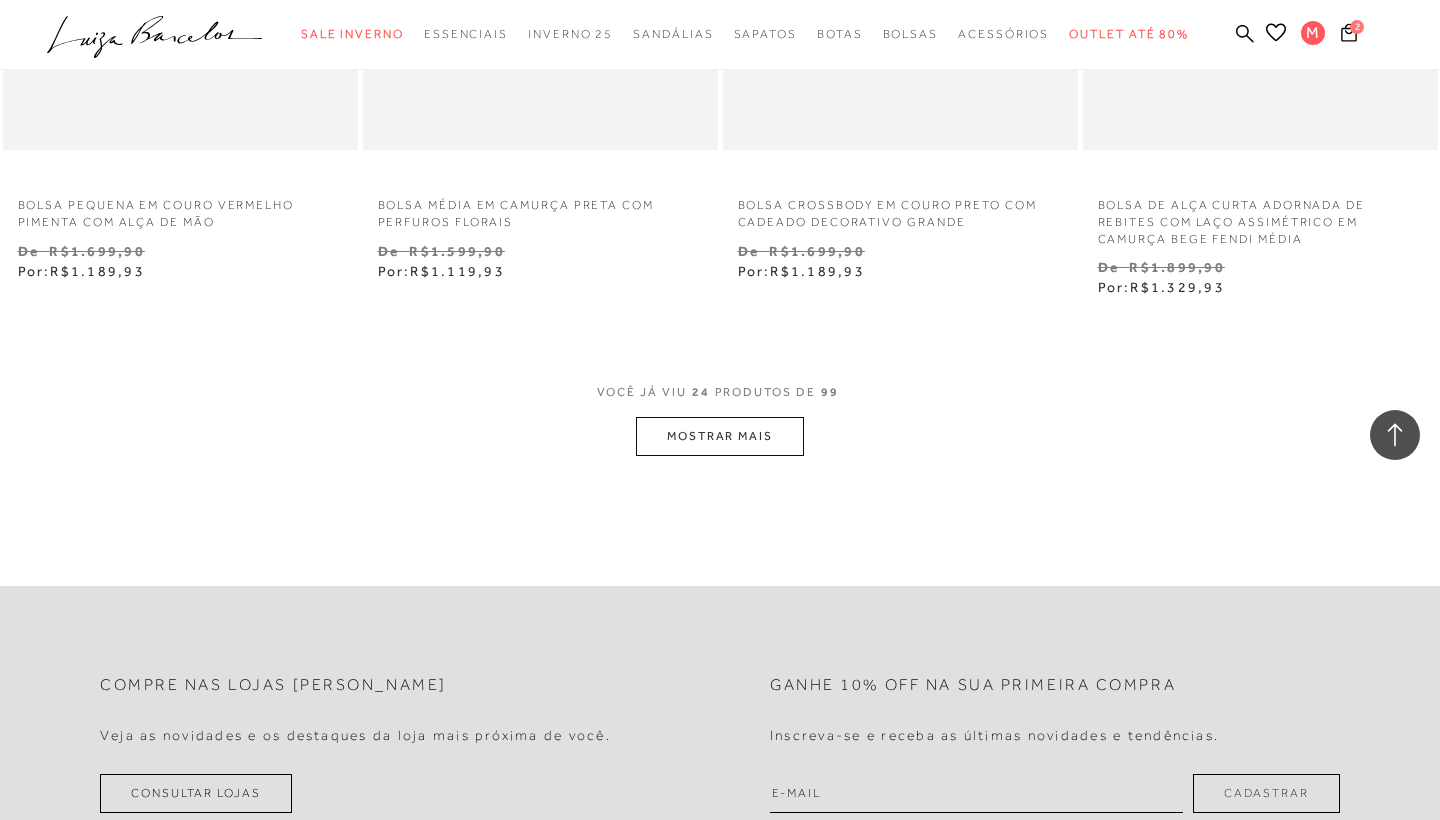 click on "MOSTRAR MAIS" at bounding box center [720, 436] 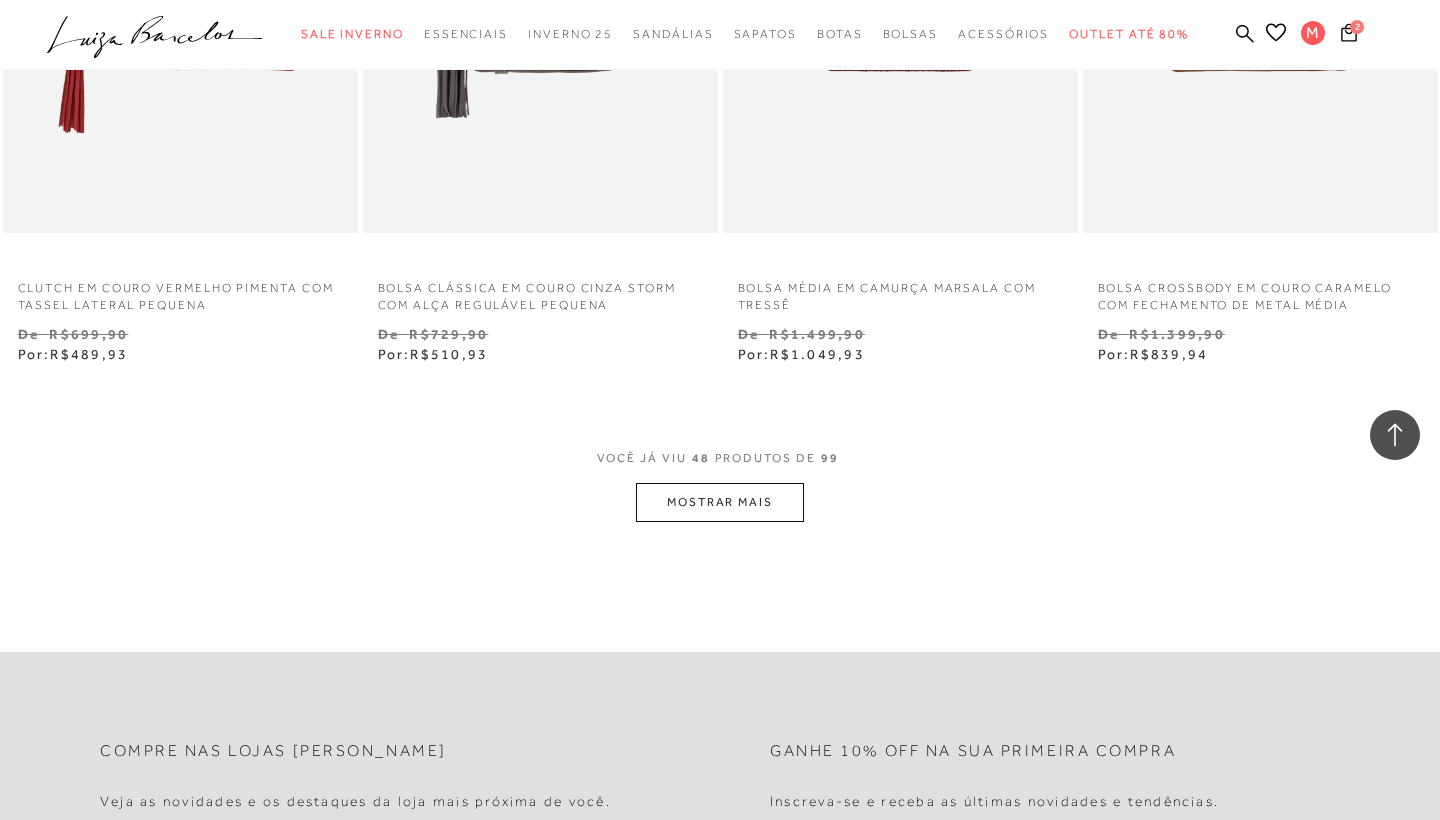 scroll, scrollTop: 8011, scrollLeft: 0, axis: vertical 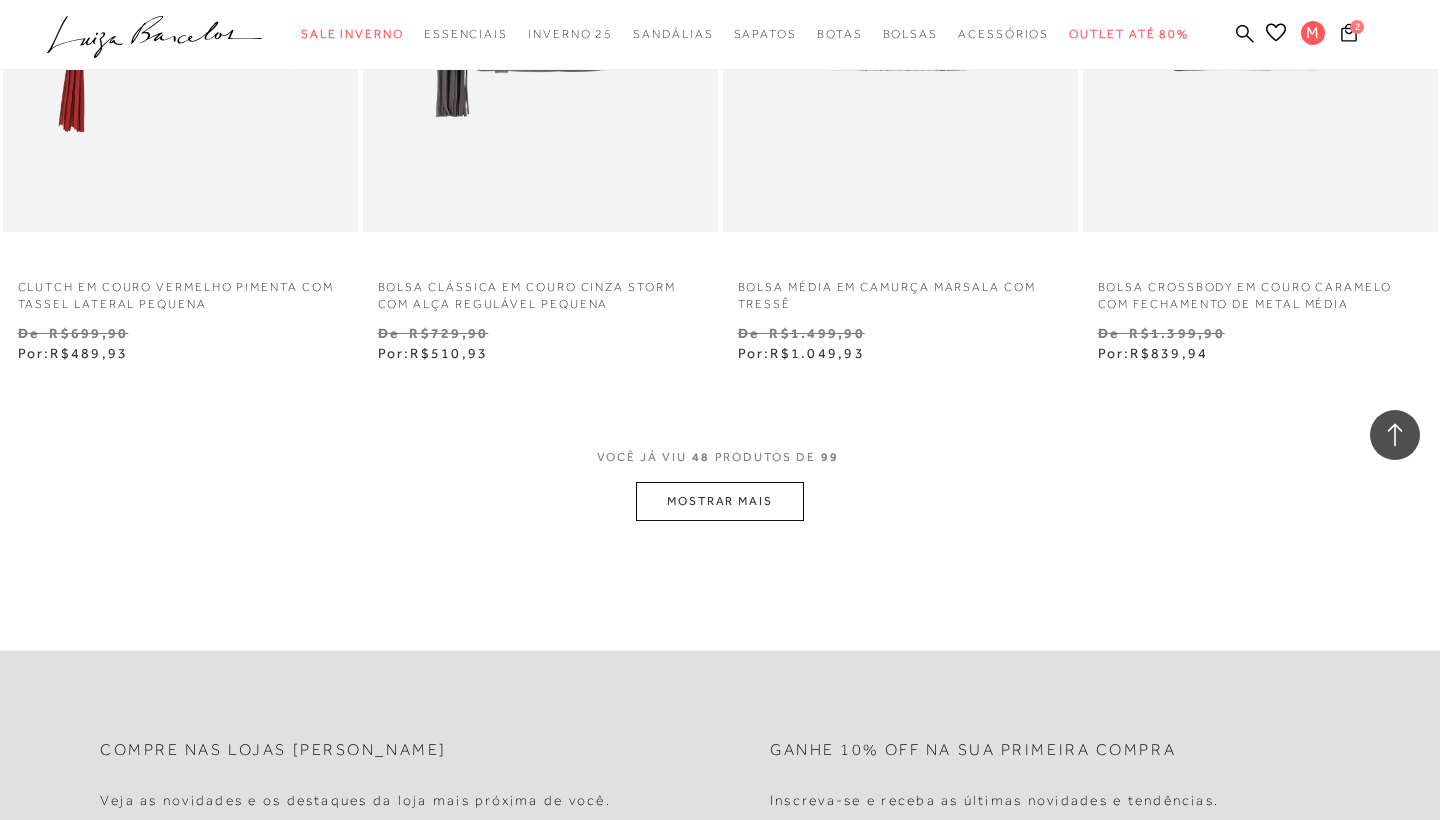 click on "MOSTRAR MAIS" at bounding box center [720, 501] 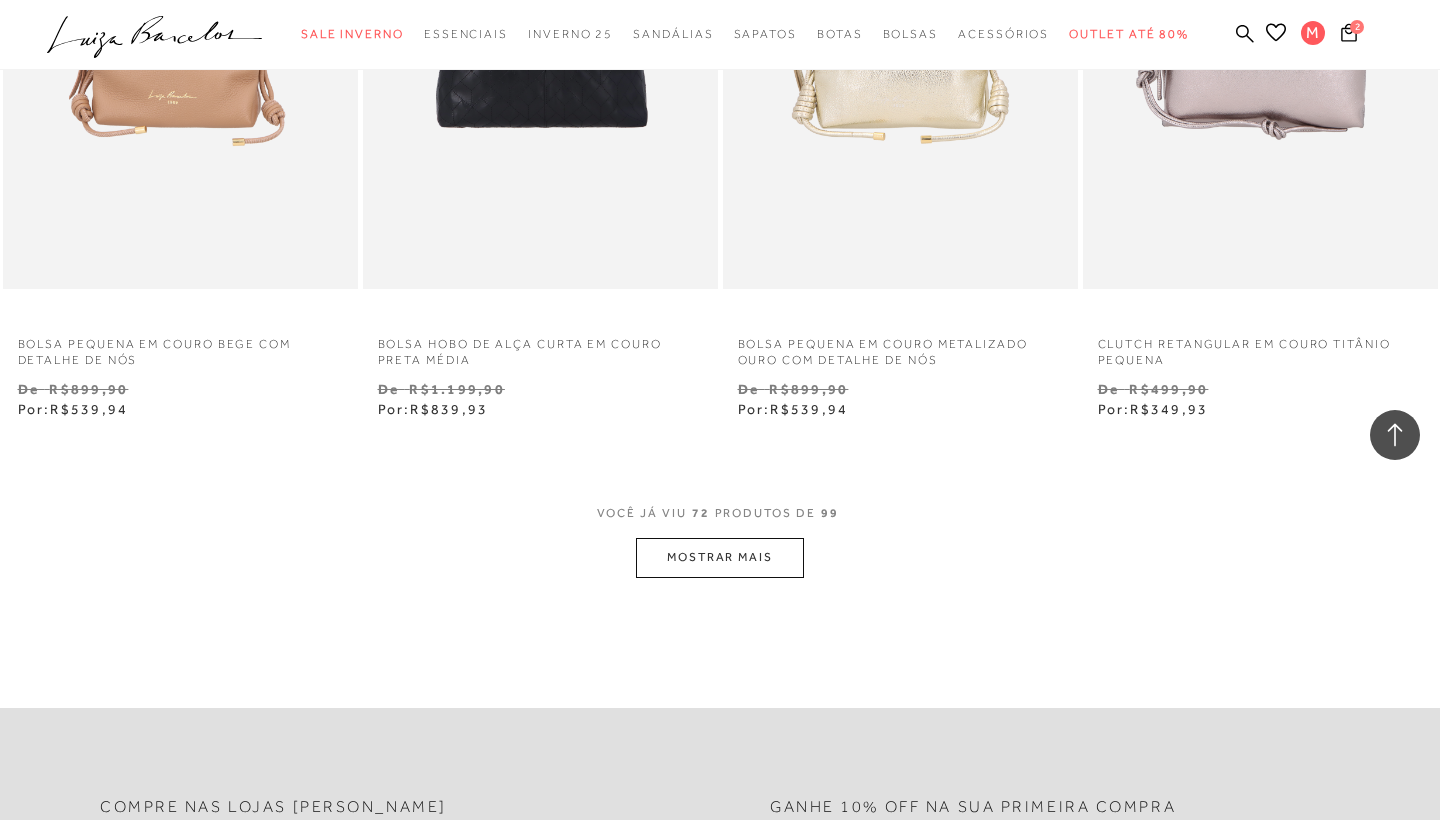scroll, scrollTop: 12091, scrollLeft: 0, axis: vertical 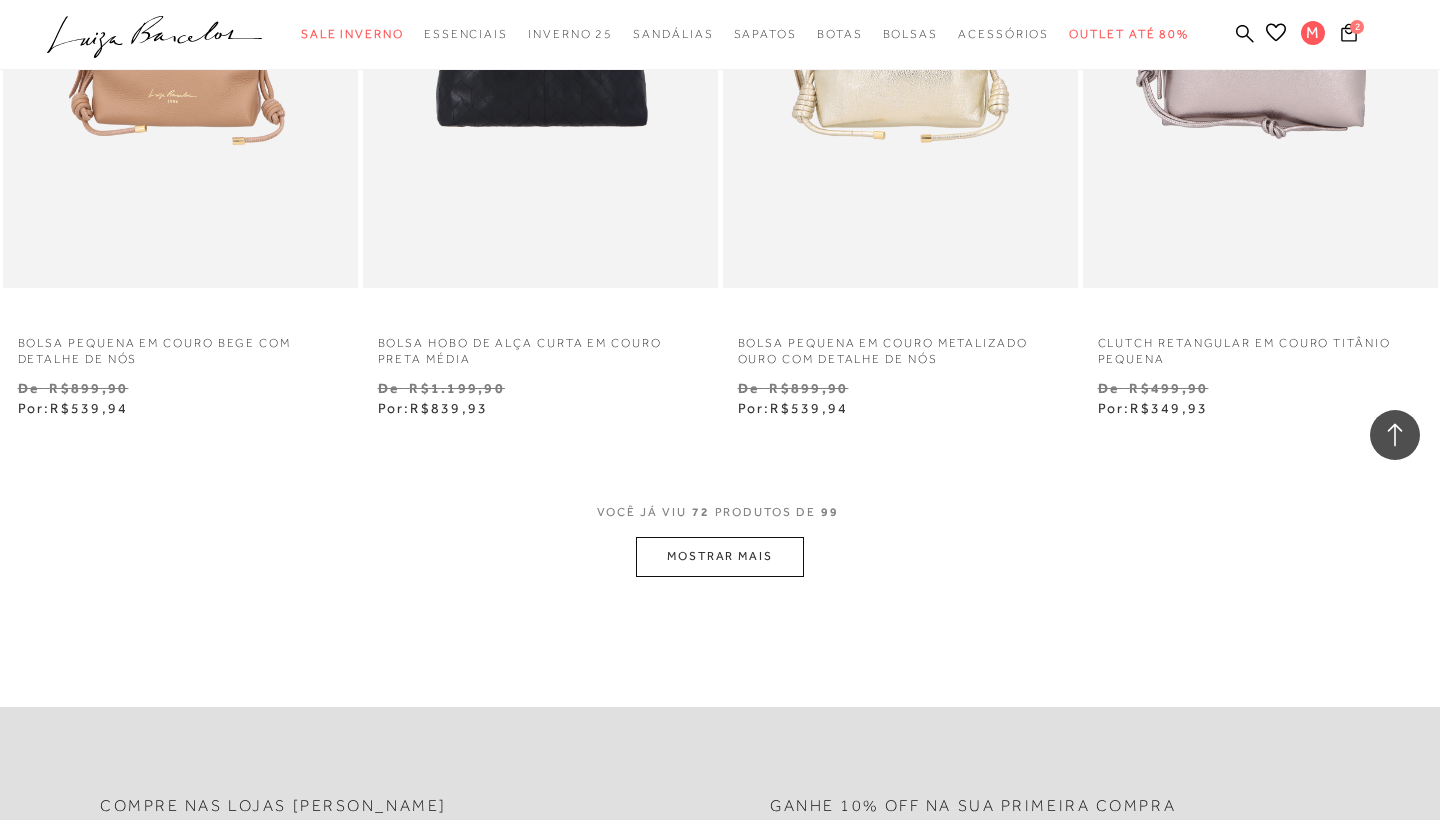 click on "MOSTRAR MAIS" at bounding box center [720, 556] 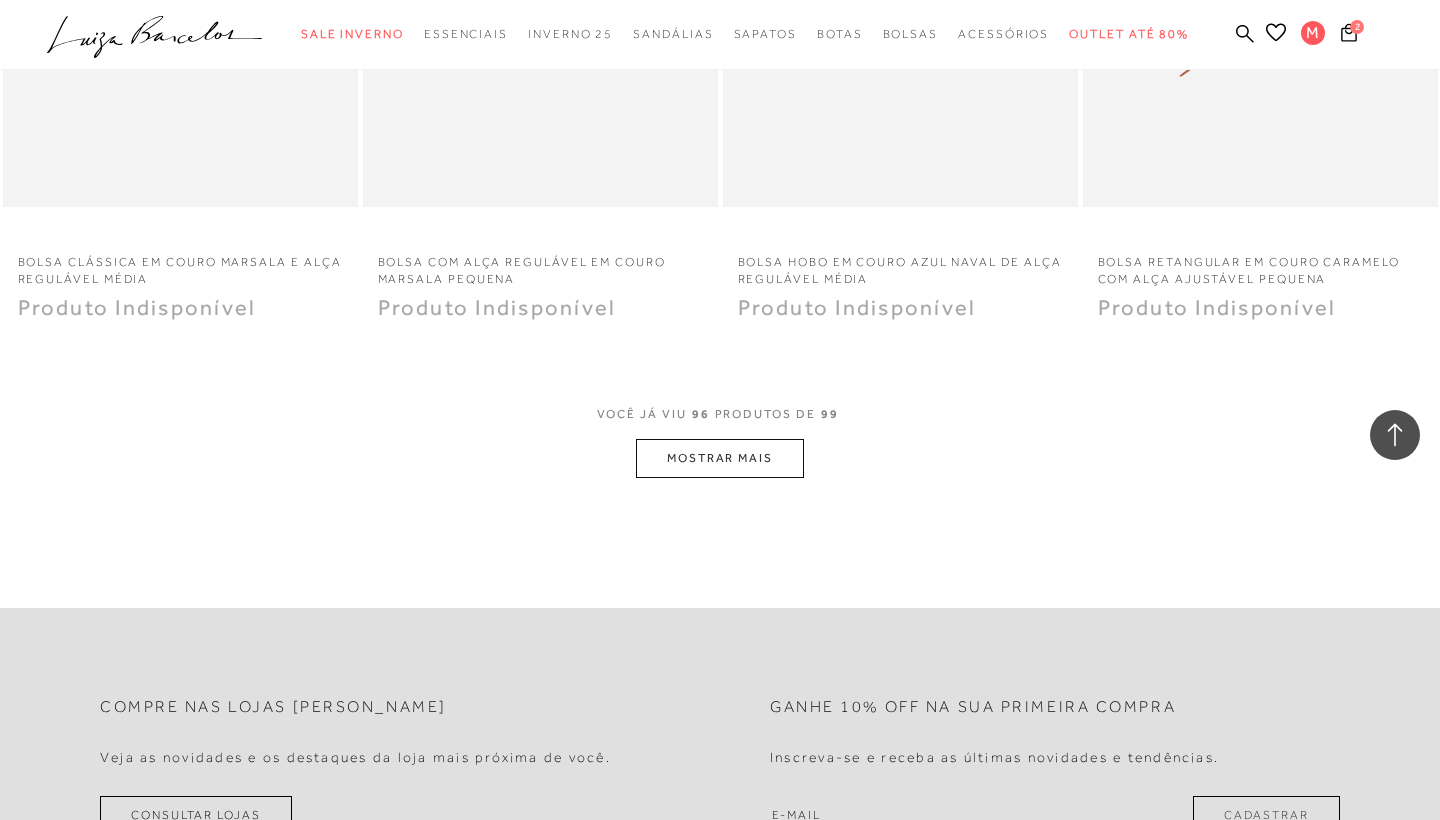 scroll, scrollTop: 16330, scrollLeft: 0, axis: vertical 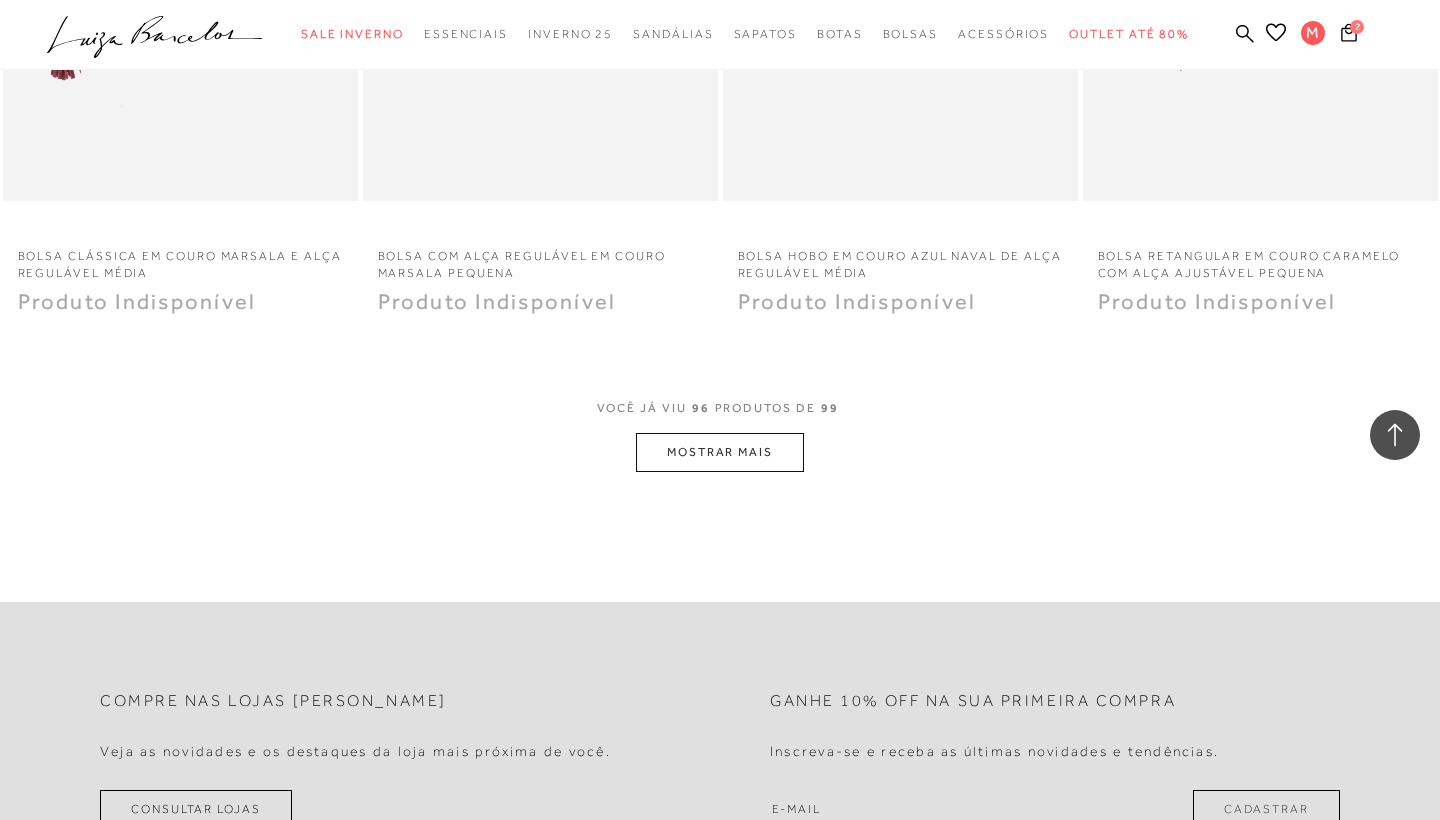 click on "MOSTRAR MAIS" at bounding box center [720, 452] 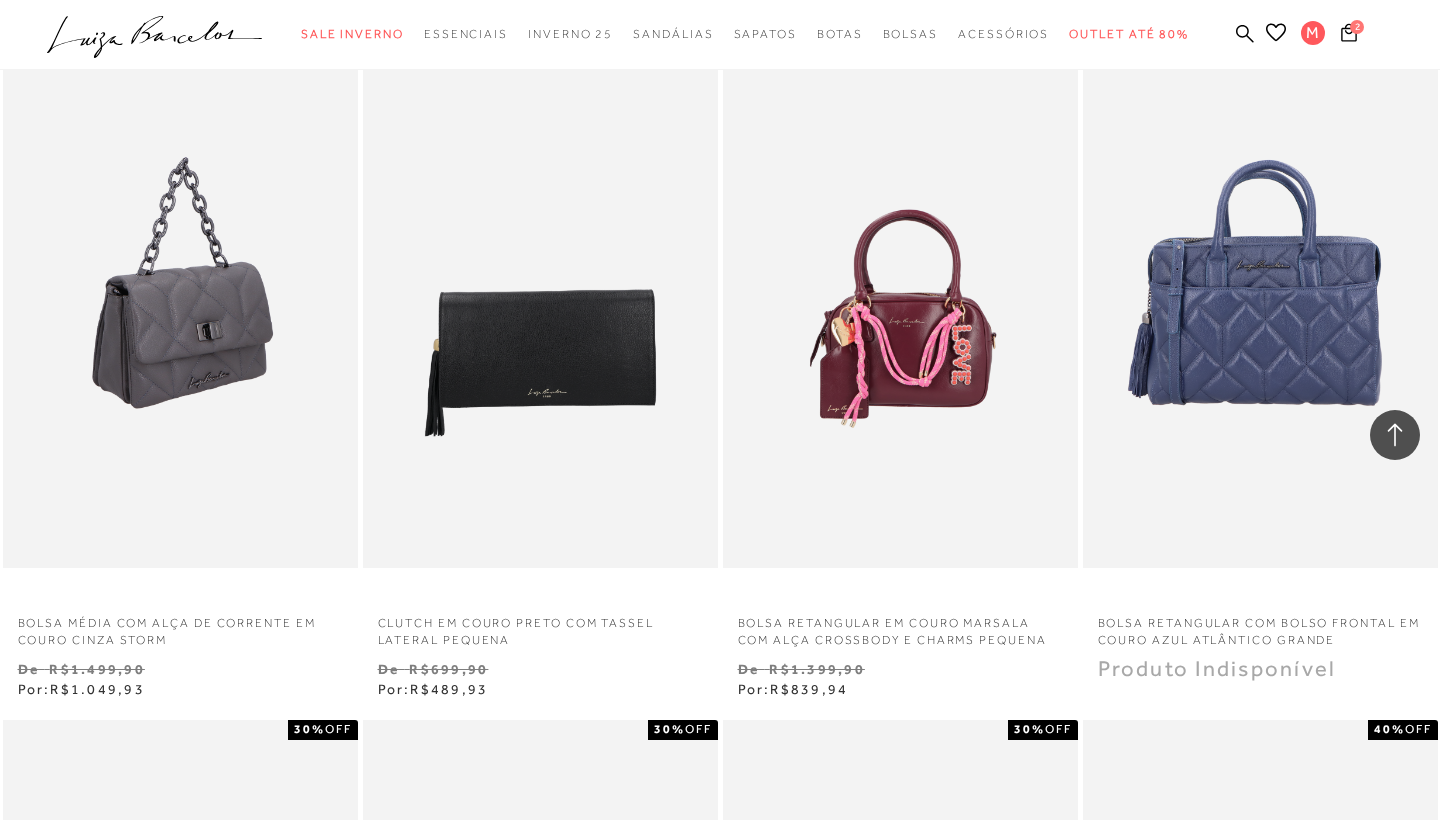 scroll, scrollTop: 12493, scrollLeft: 0, axis: vertical 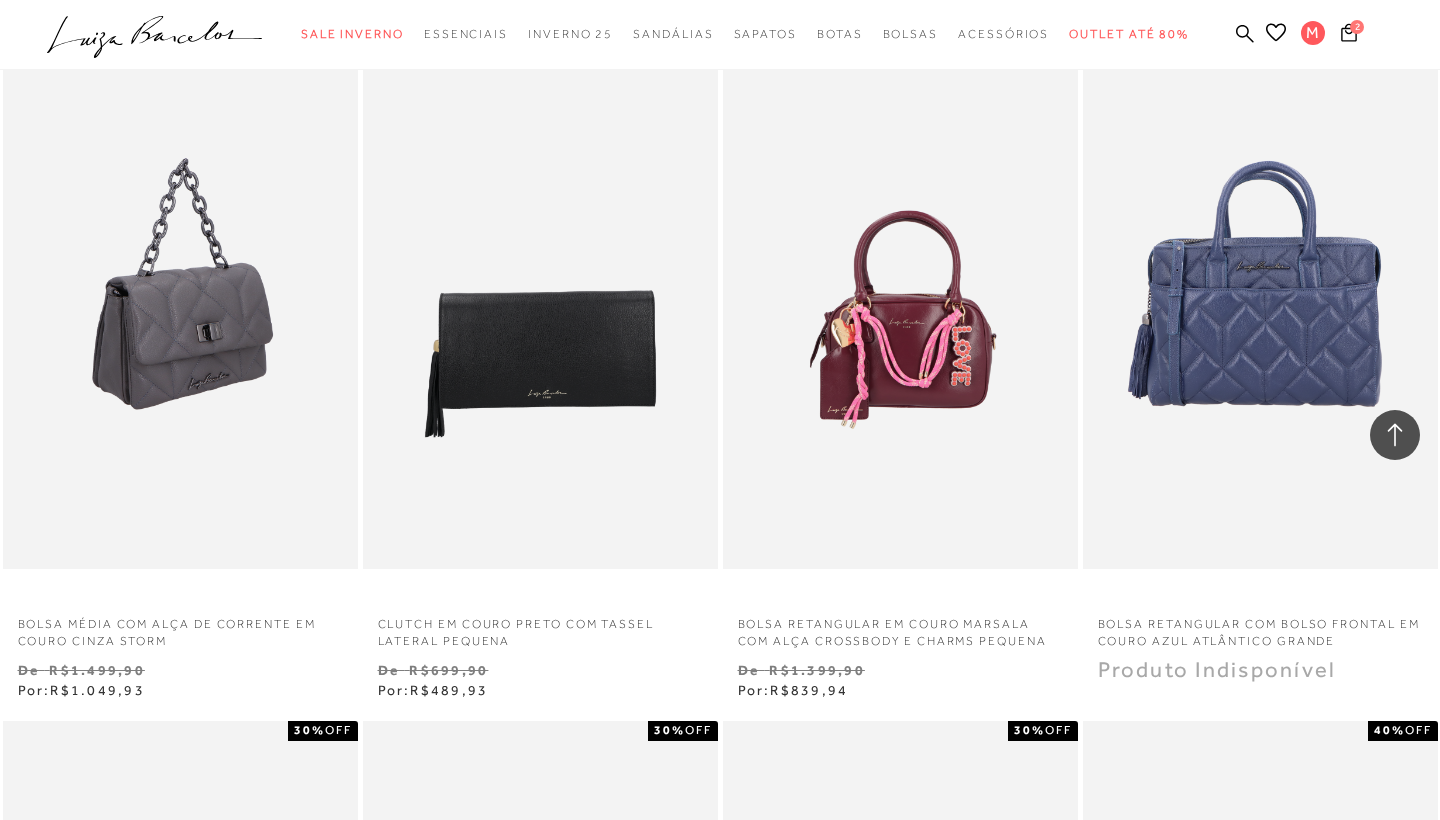 click at bounding box center [181, 303] 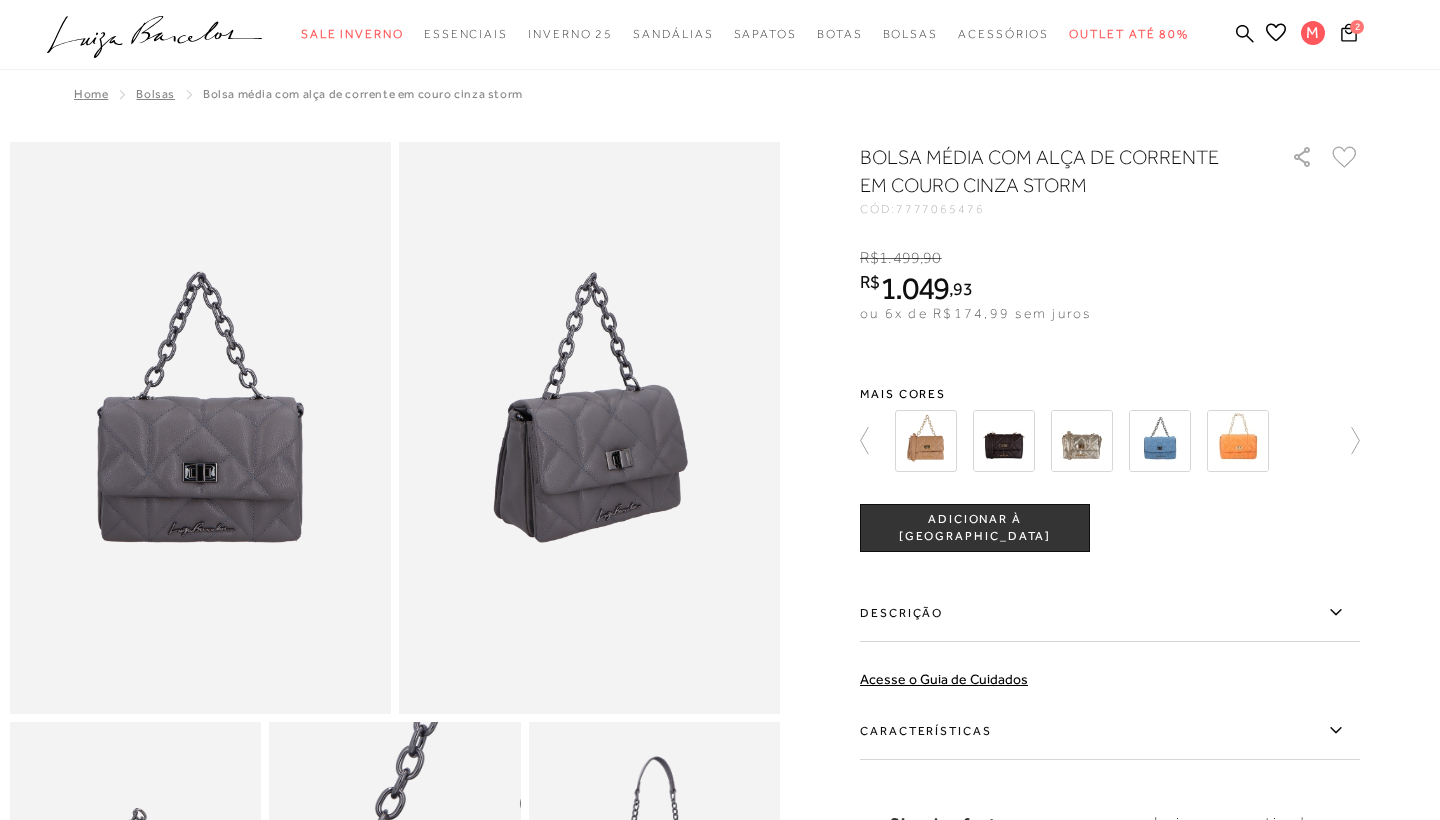 scroll, scrollTop: 66, scrollLeft: 0, axis: vertical 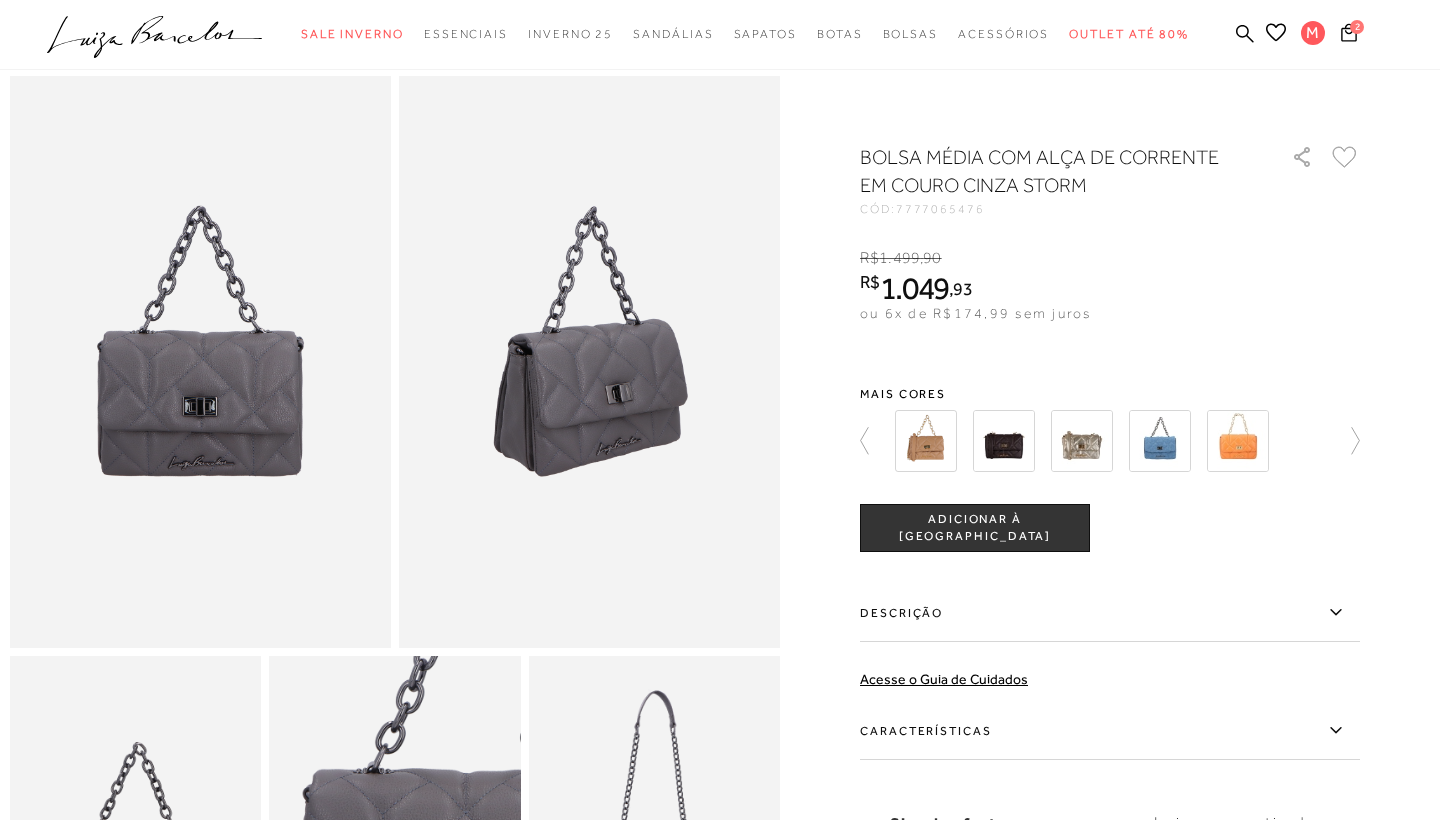 click at bounding box center (1160, 441) 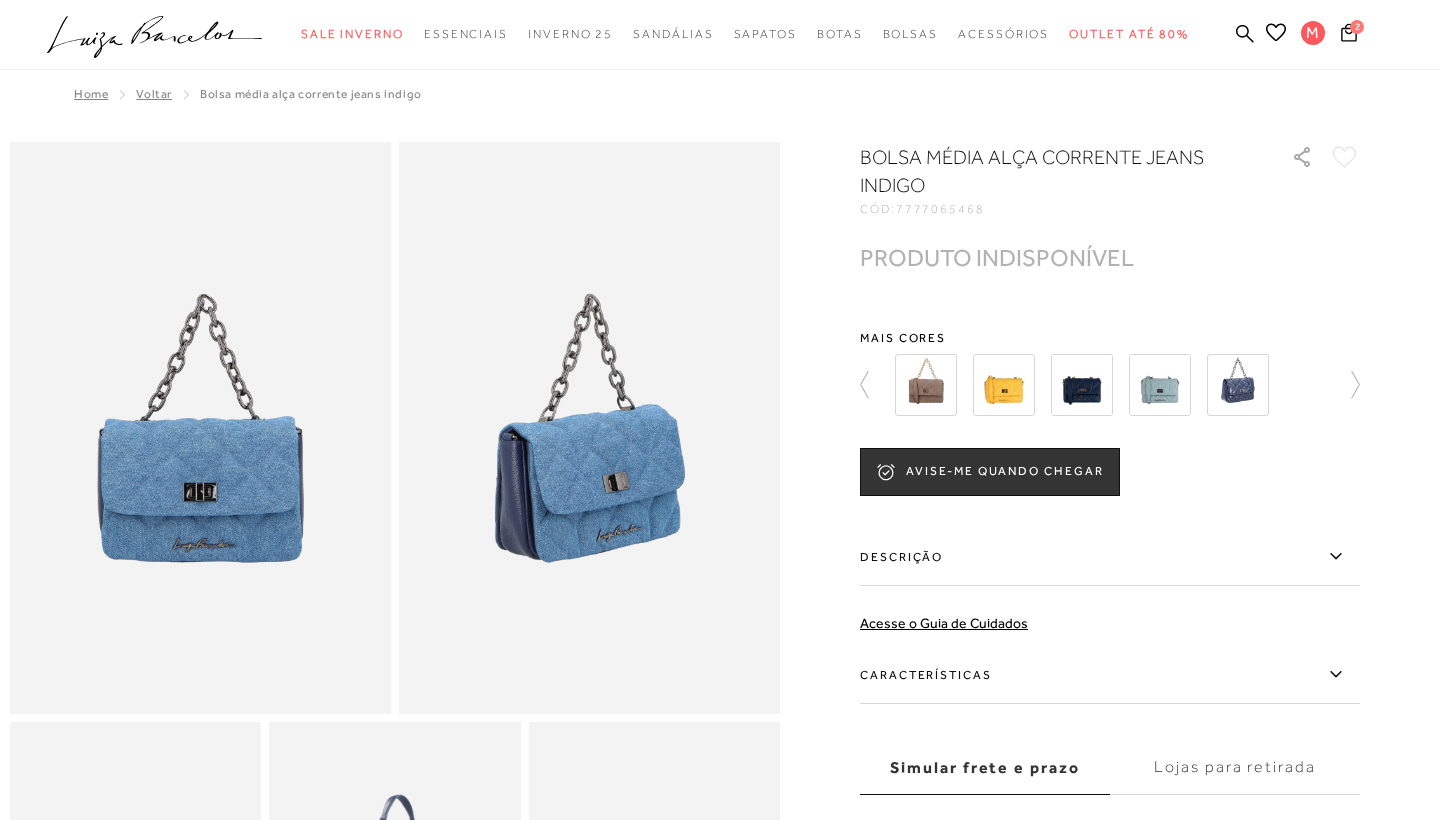 scroll, scrollTop: 0, scrollLeft: 0, axis: both 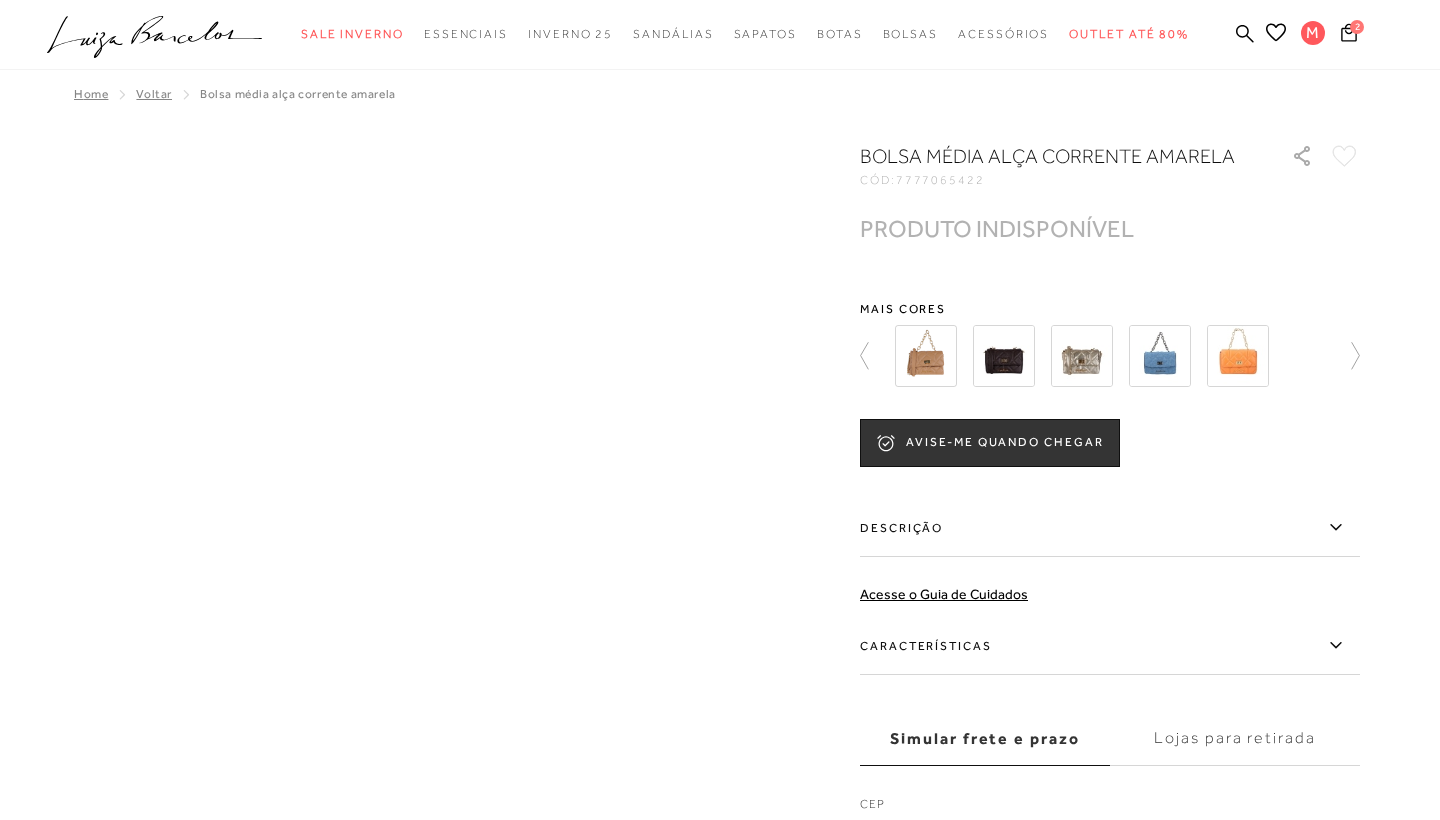 click at bounding box center [1238, 356] 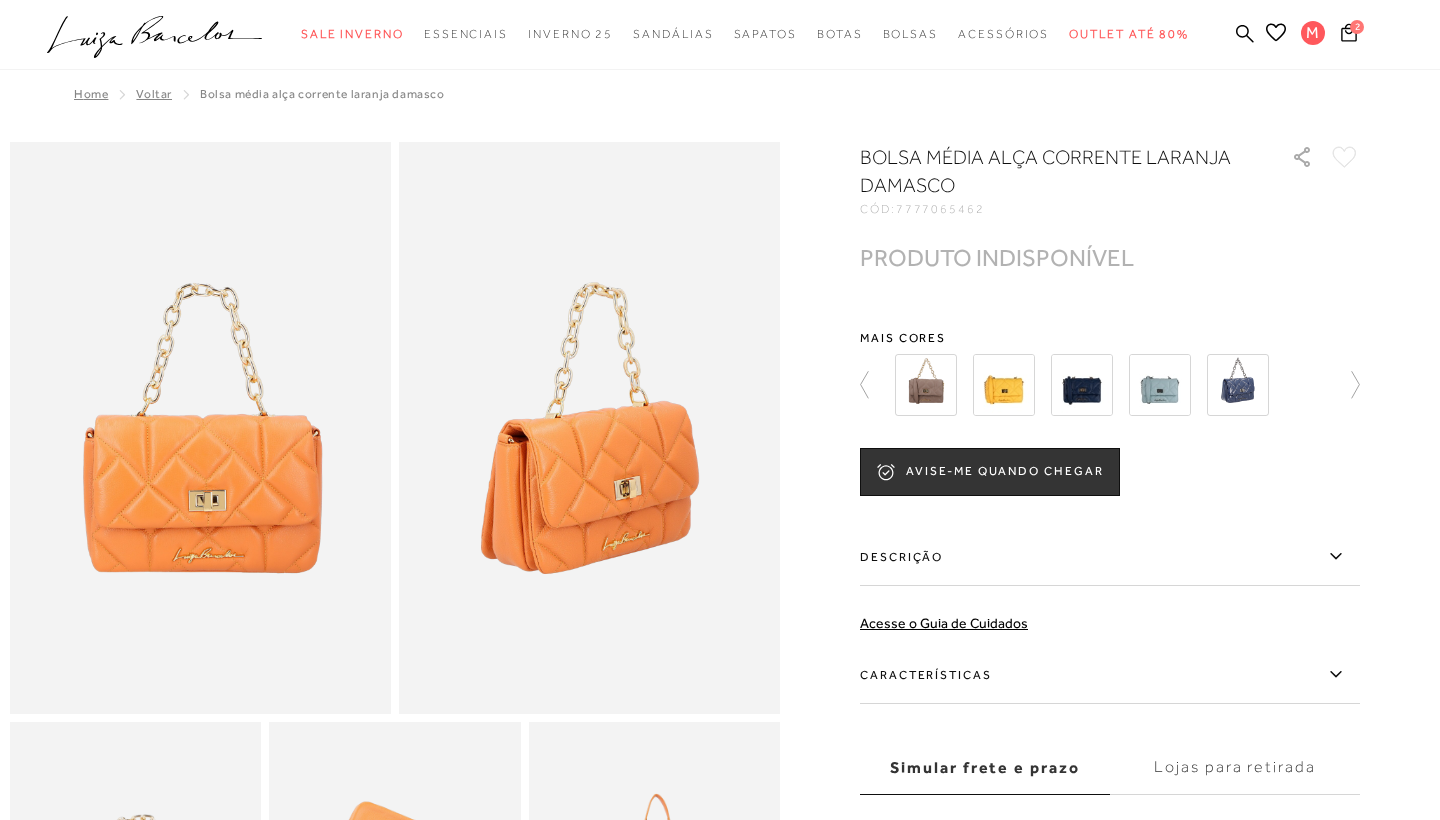 scroll, scrollTop: 0, scrollLeft: 0, axis: both 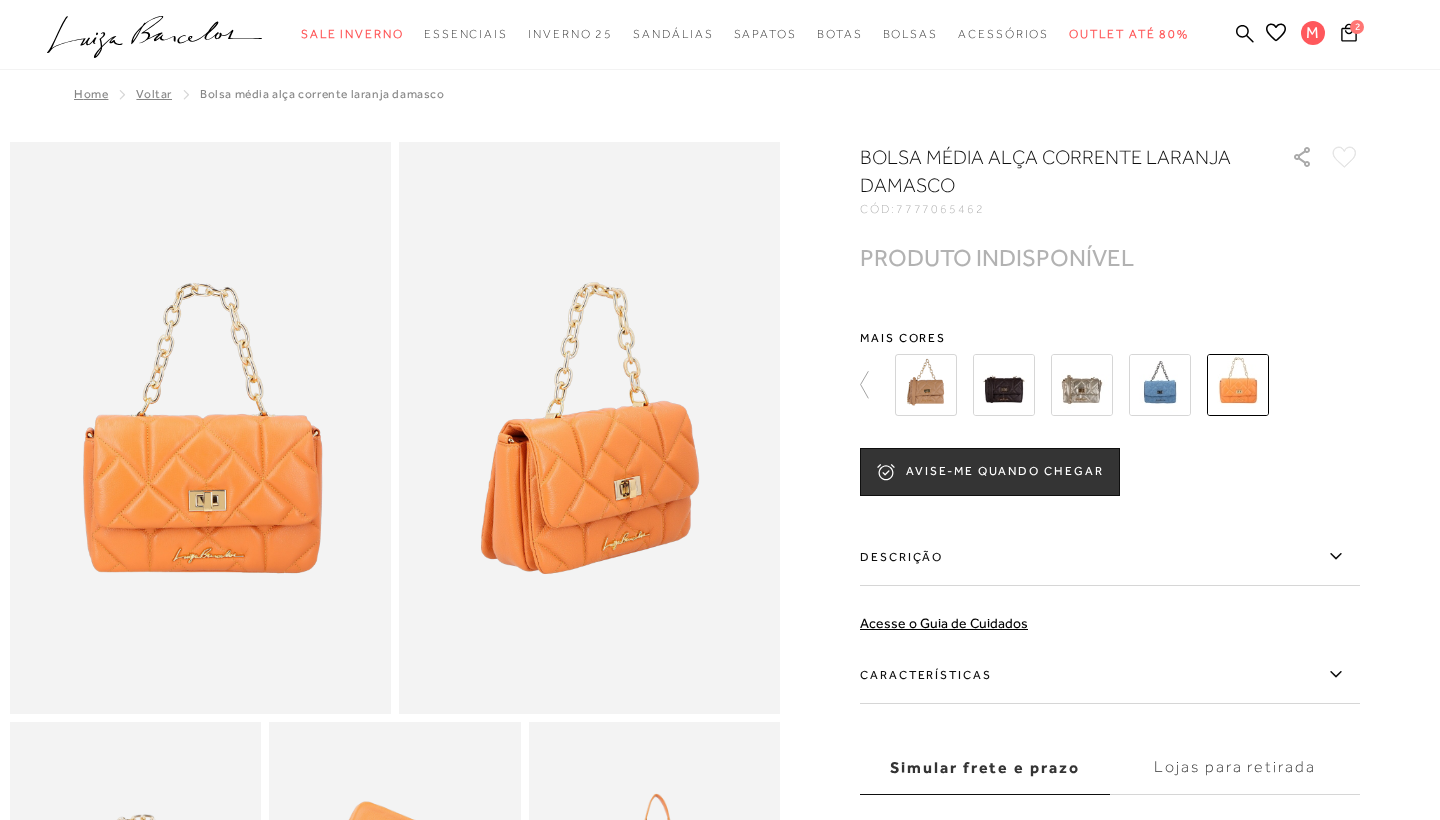 click at bounding box center [1082, 385] 